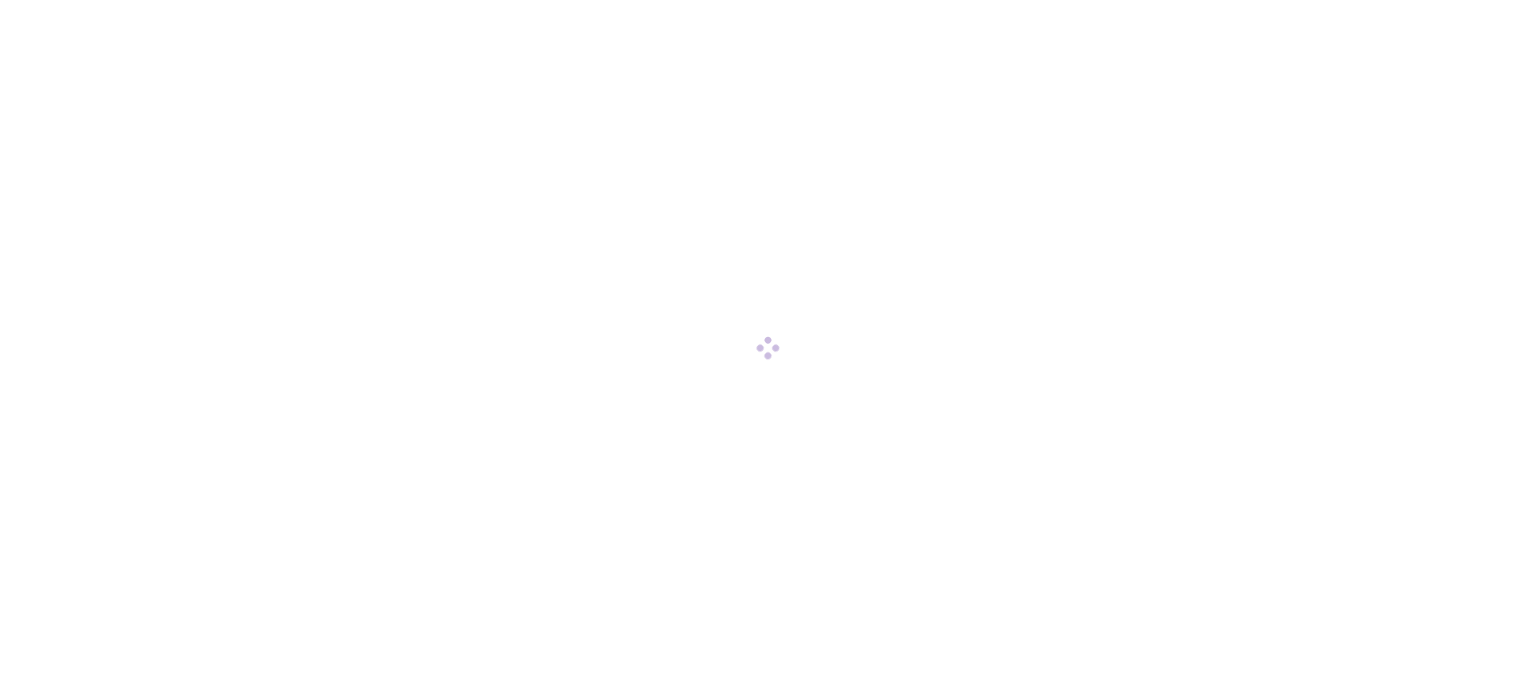 scroll, scrollTop: 0, scrollLeft: 0, axis: both 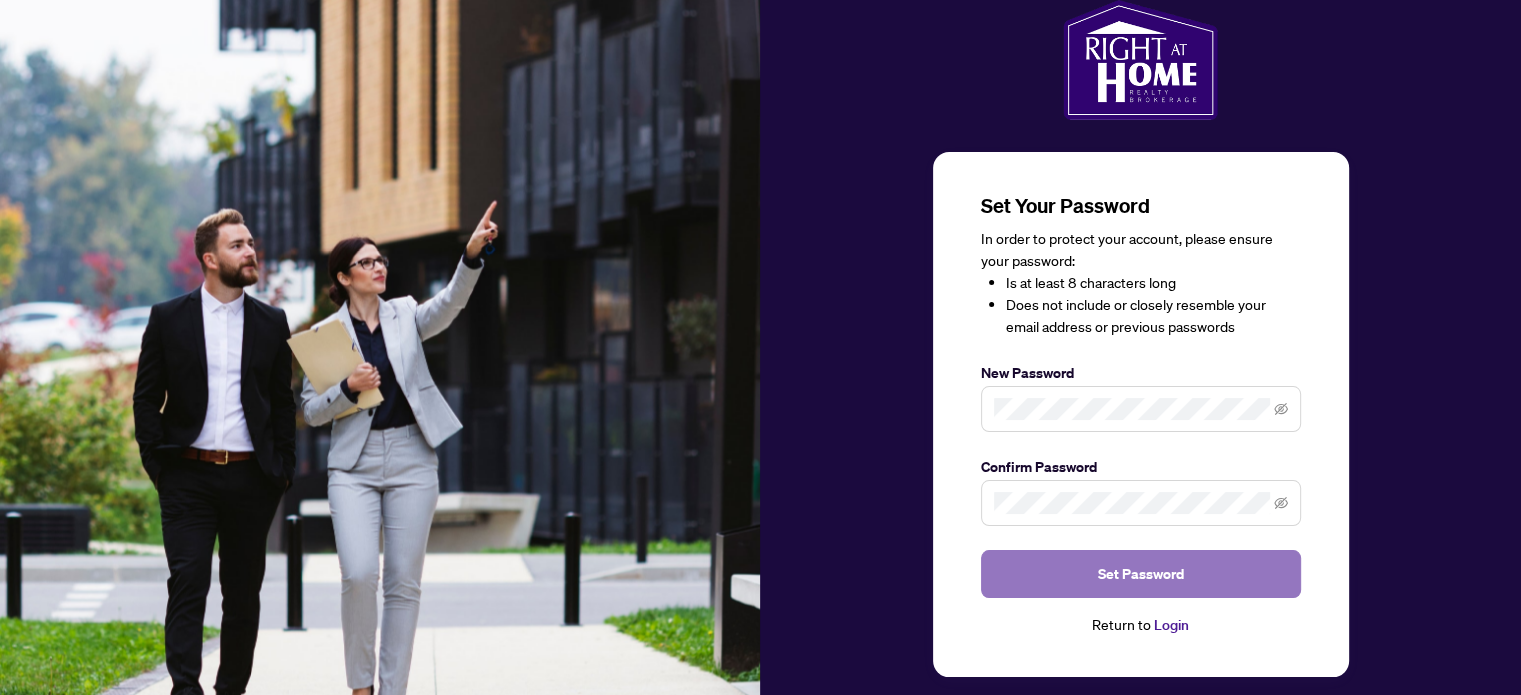 click on "Set Password" at bounding box center [1141, 574] 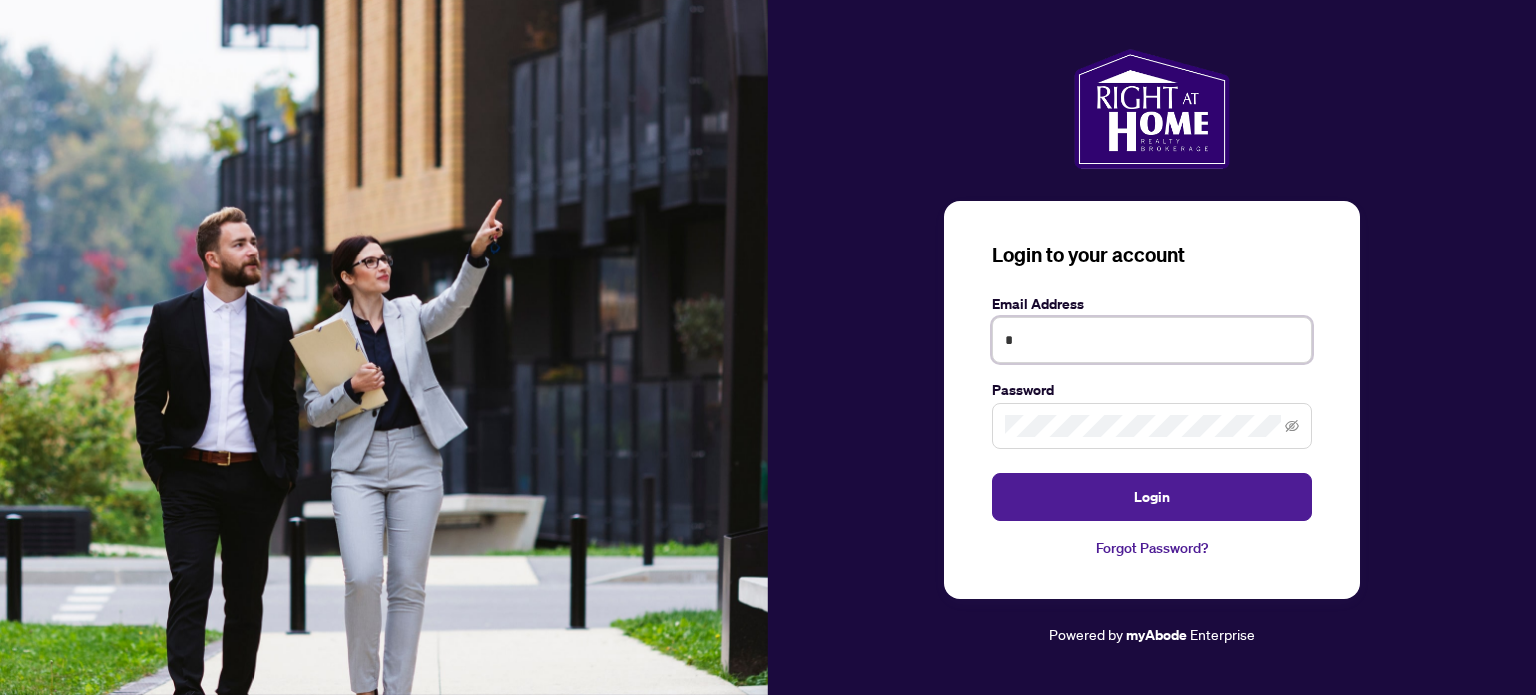 click on "*" at bounding box center [1152, 340] 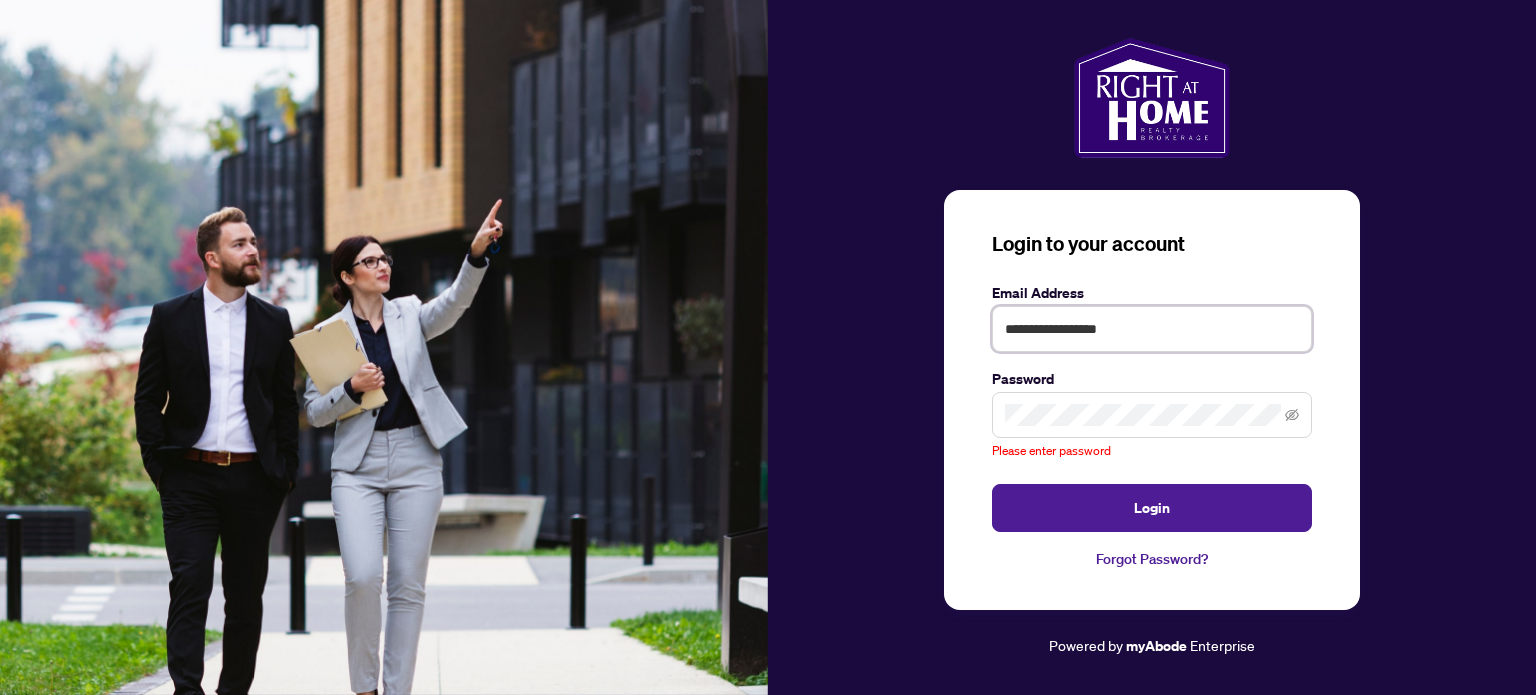 click on "**********" at bounding box center [1152, 329] 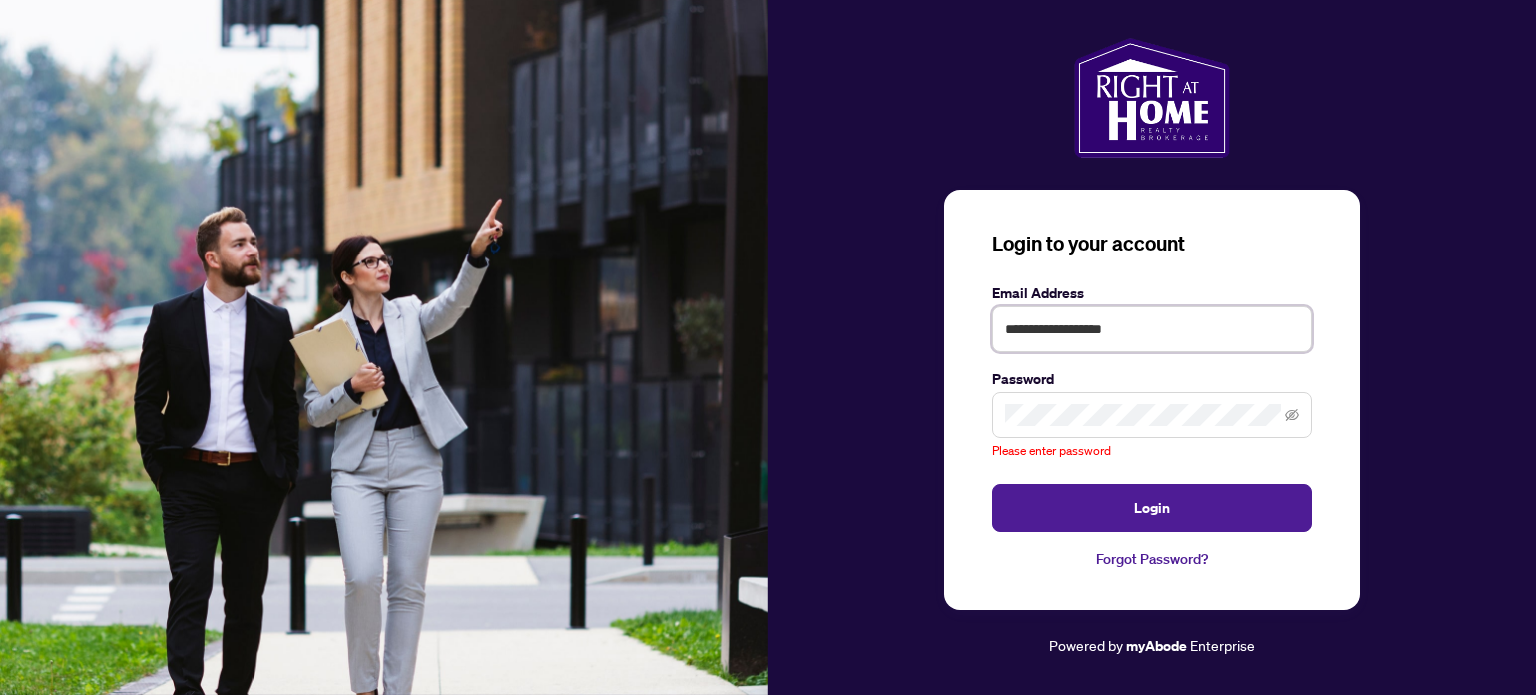 type on "**********" 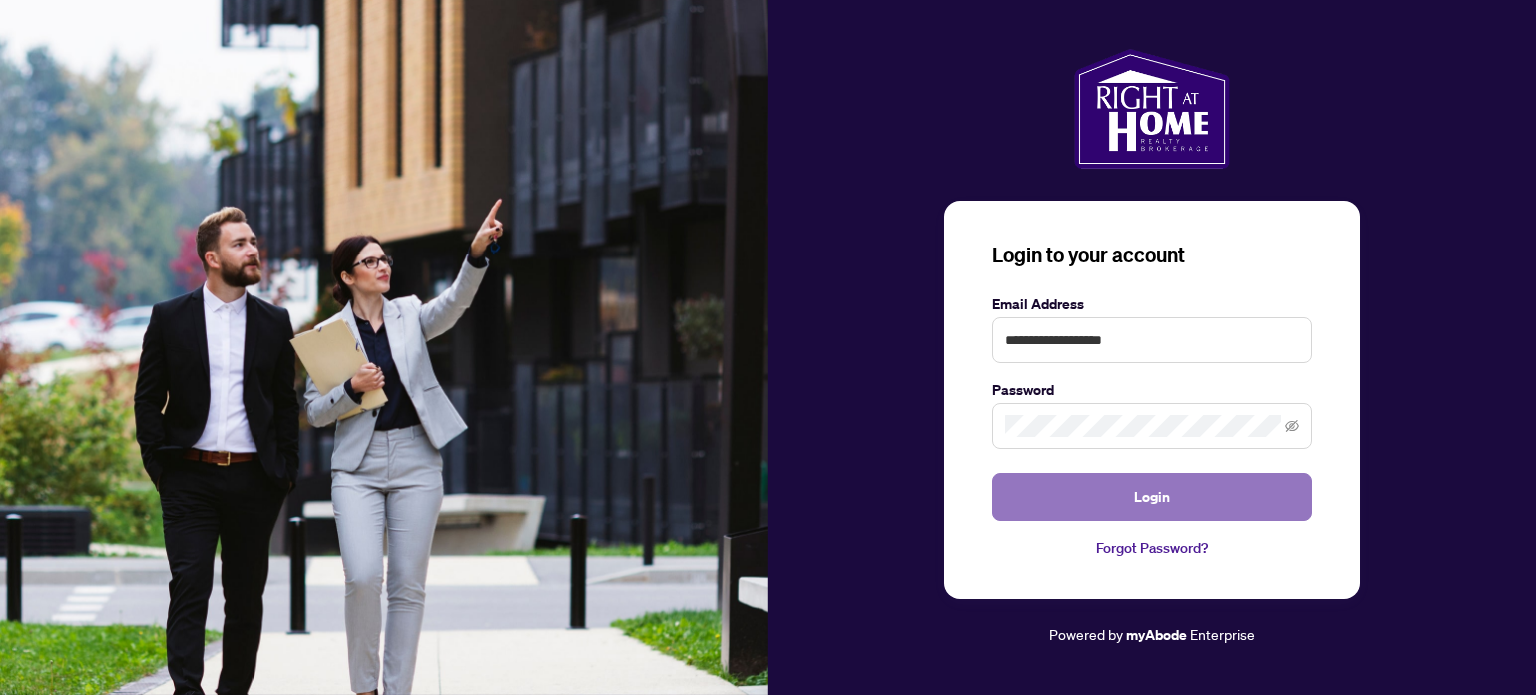click on "Login" at bounding box center (1152, 497) 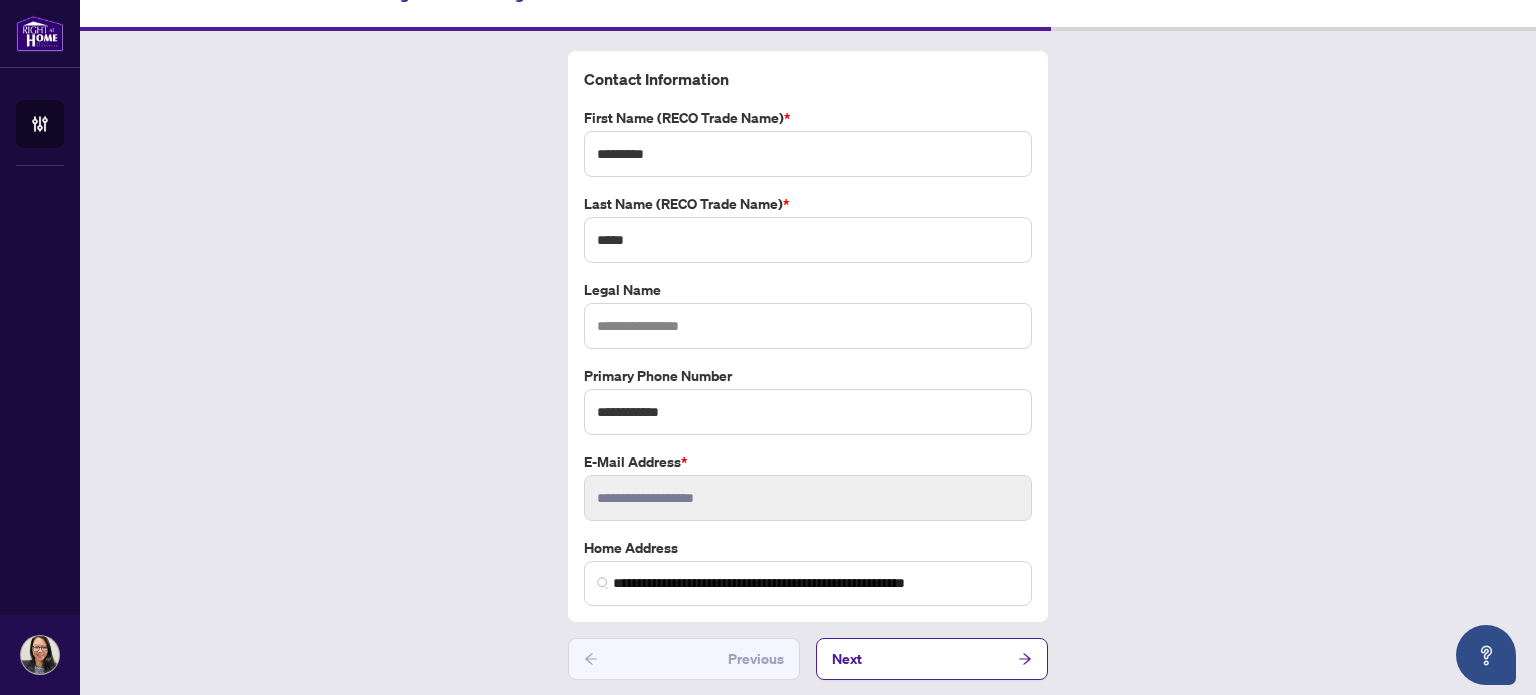 scroll, scrollTop: 40, scrollLeft: 0, axis: vertical 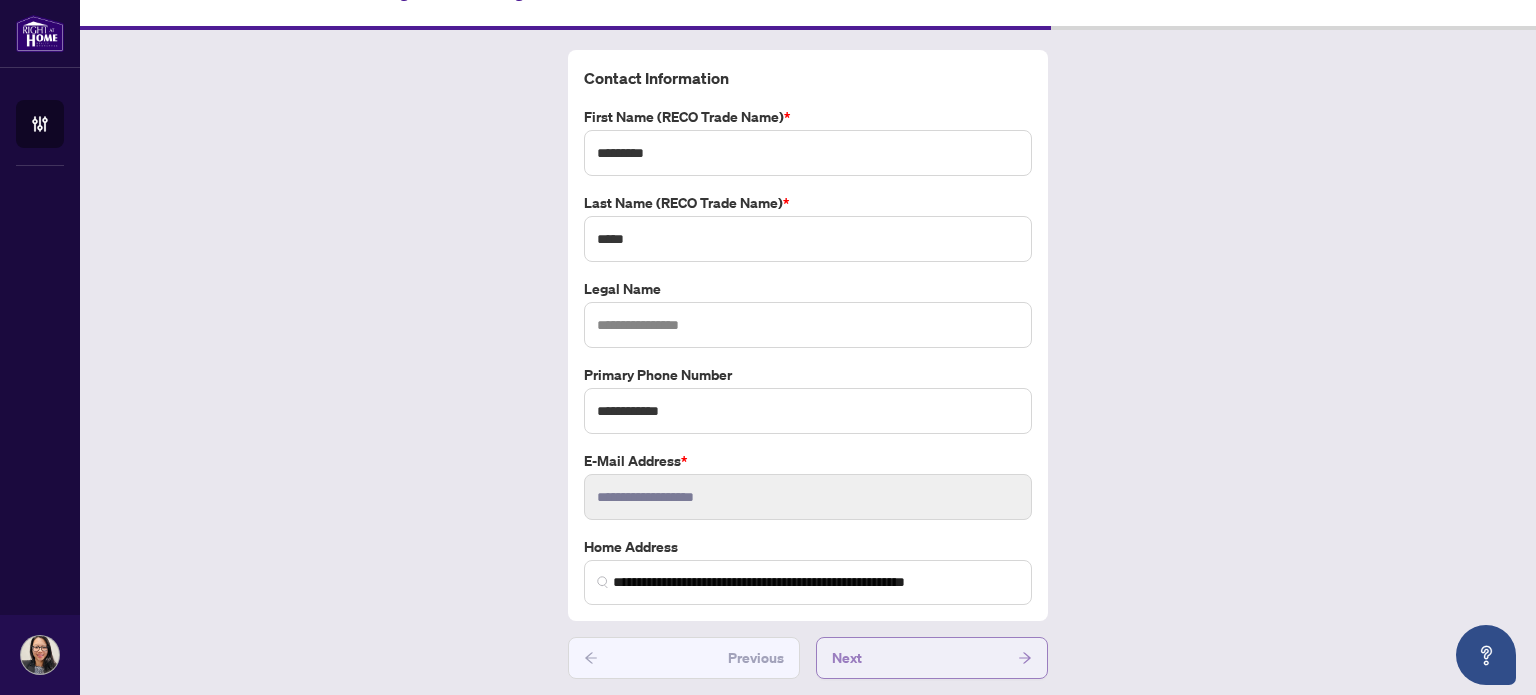 click on "Next" at bounding box center (932, 658) 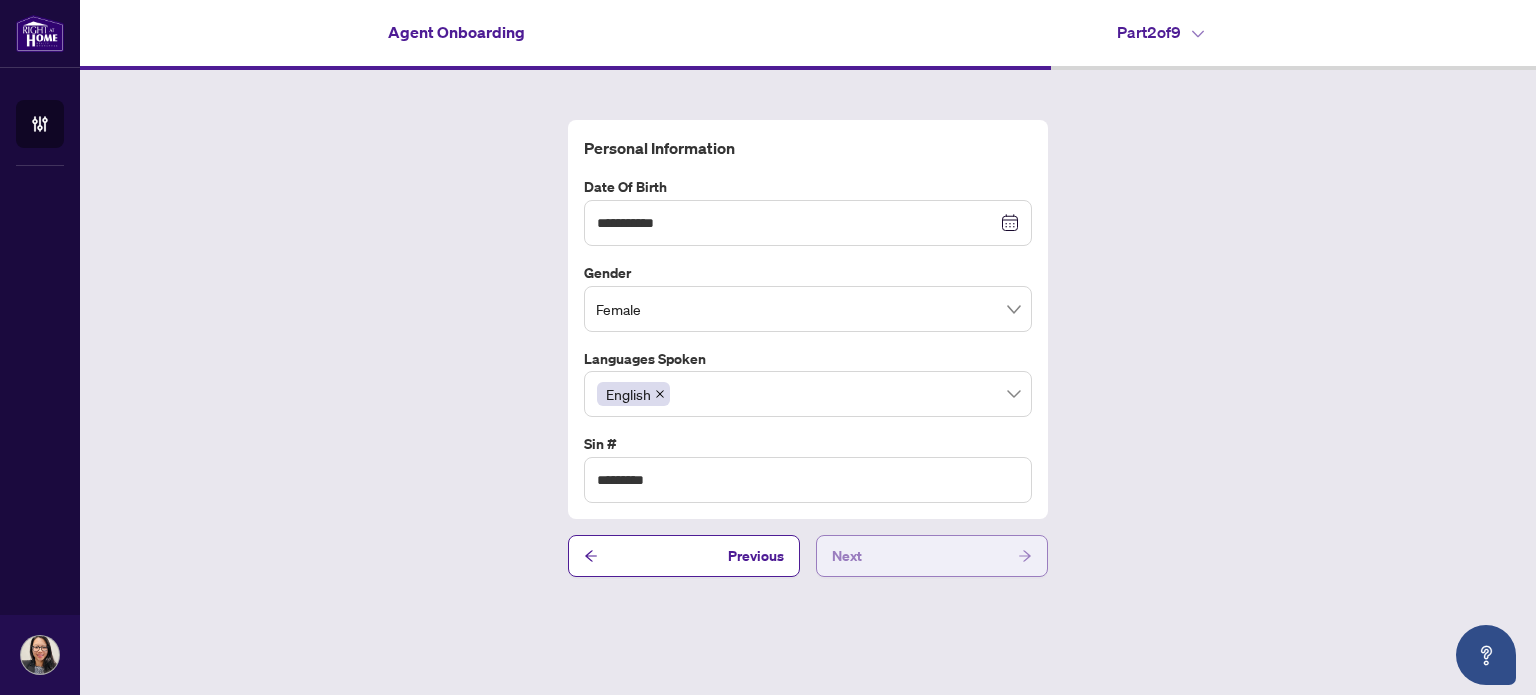 scroll, scrollTop: 0, scrollLeft: 0, axis: both 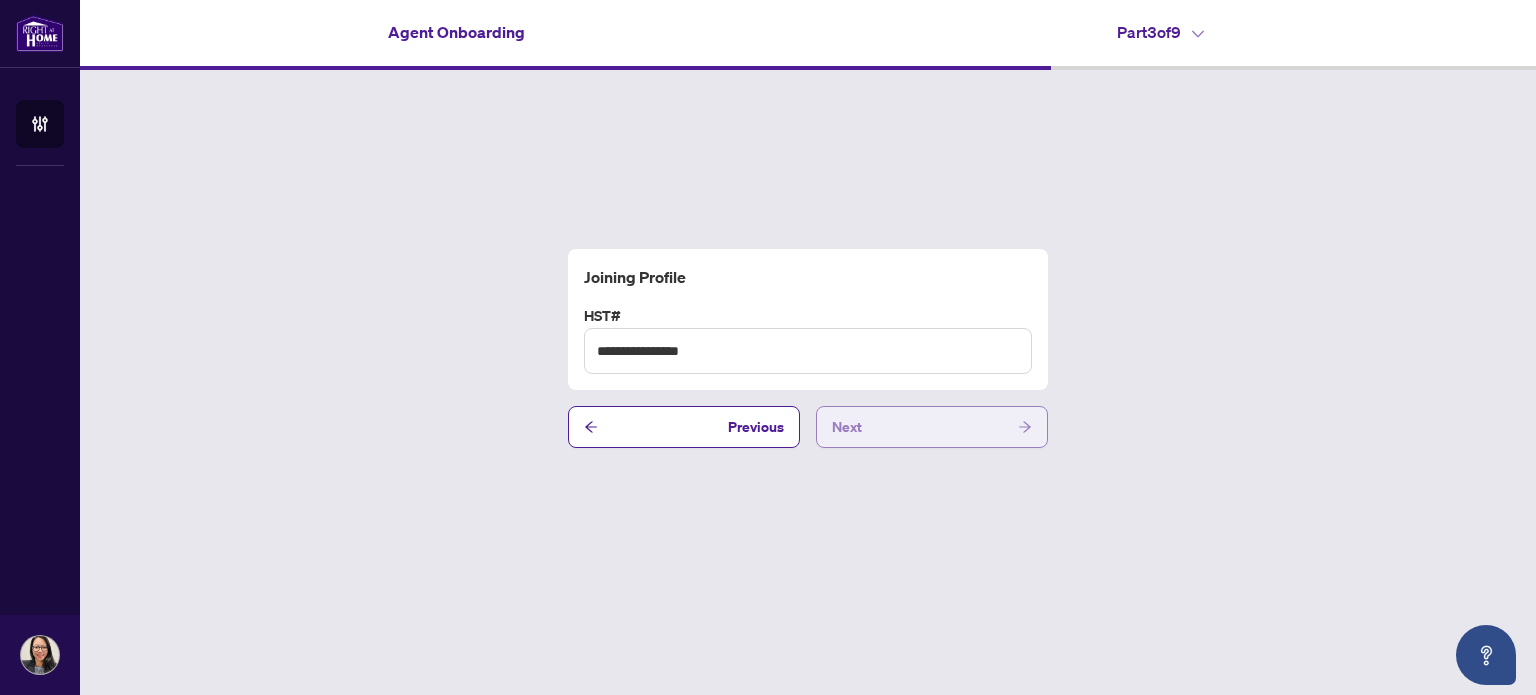 click on "Next" at bounding box center [932, 427] 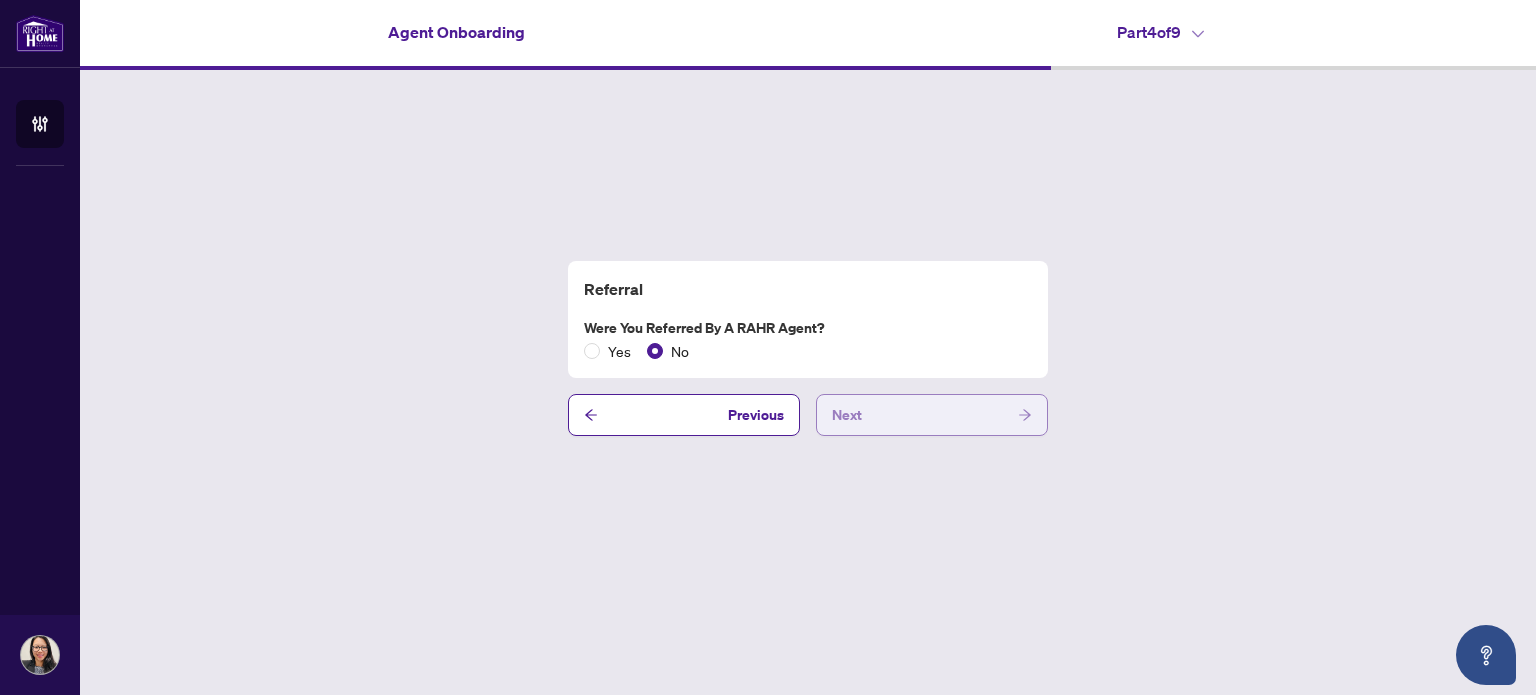 click on "Next" at bounding box center [932, 415] 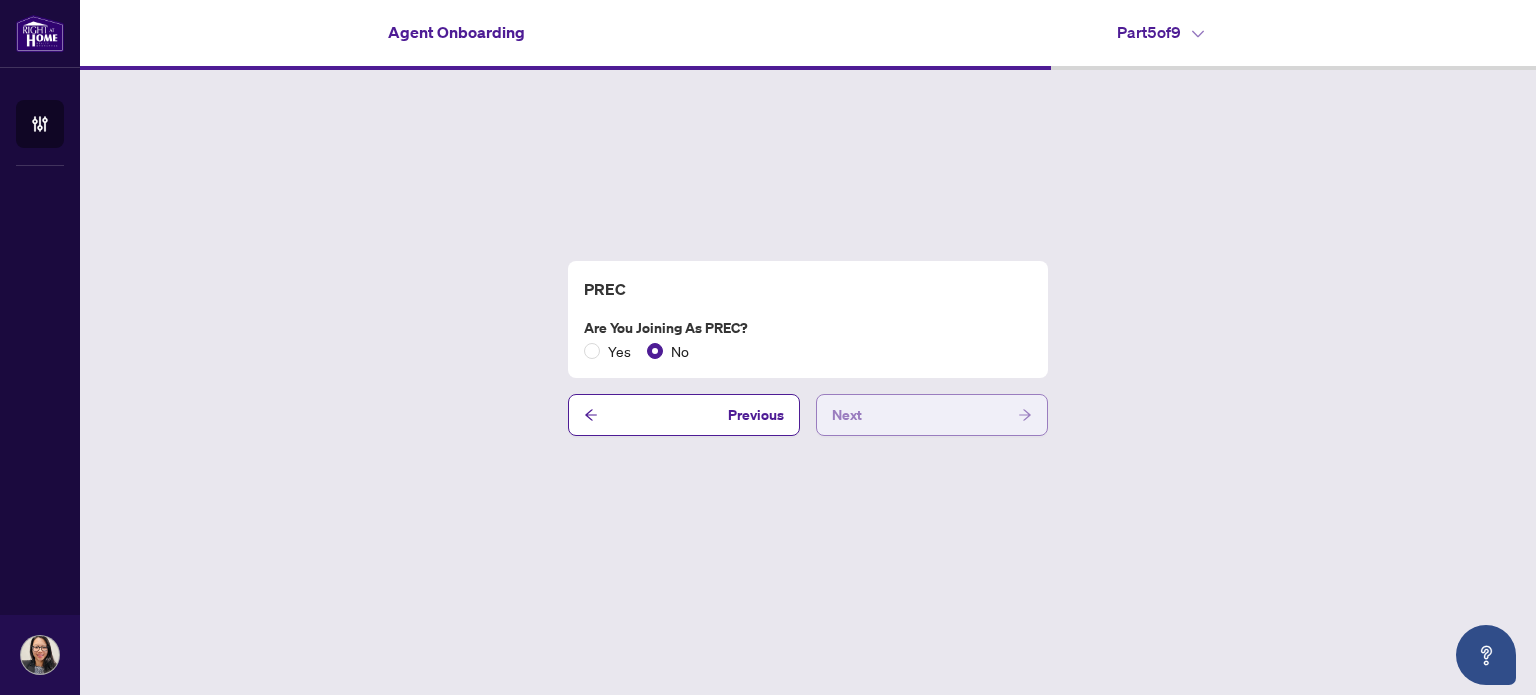 click on "Next" at bounding box center (932, 415) 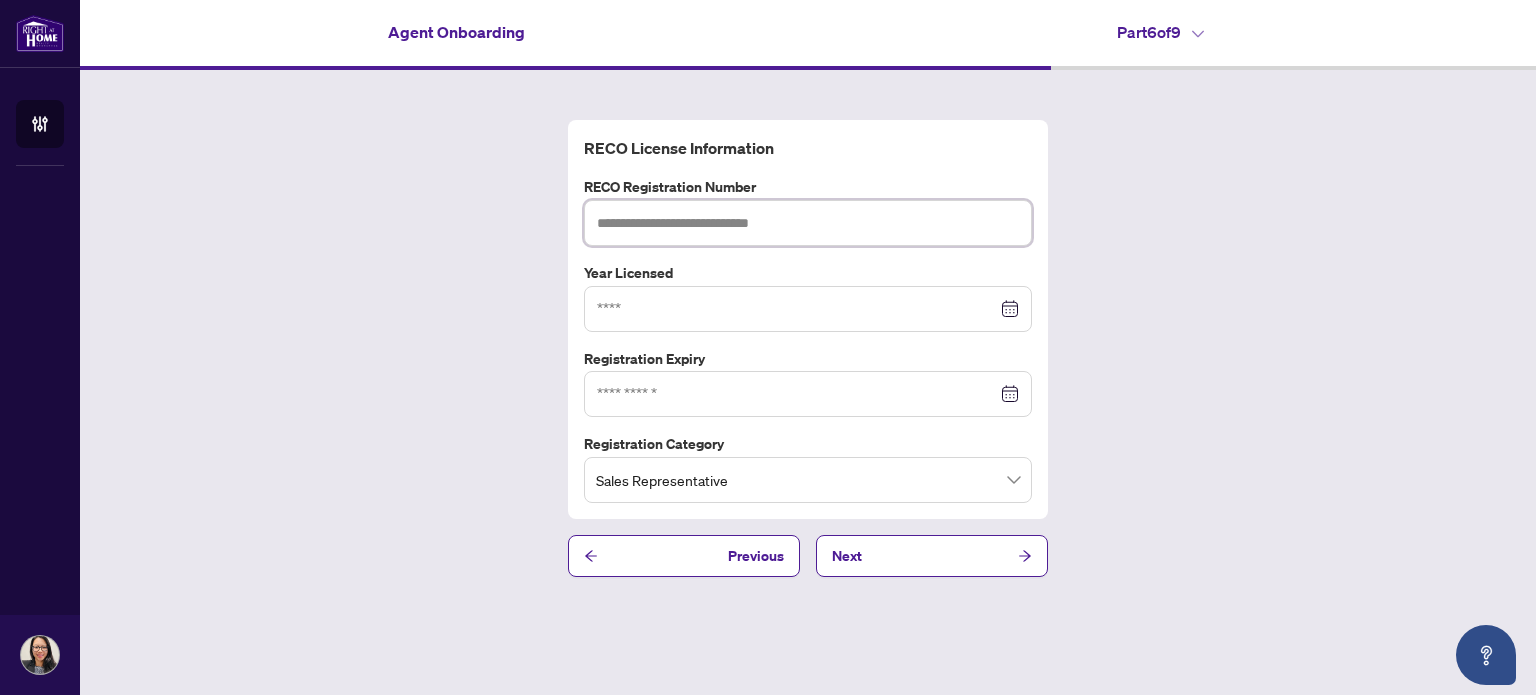 click at bounding box center (808, 223) 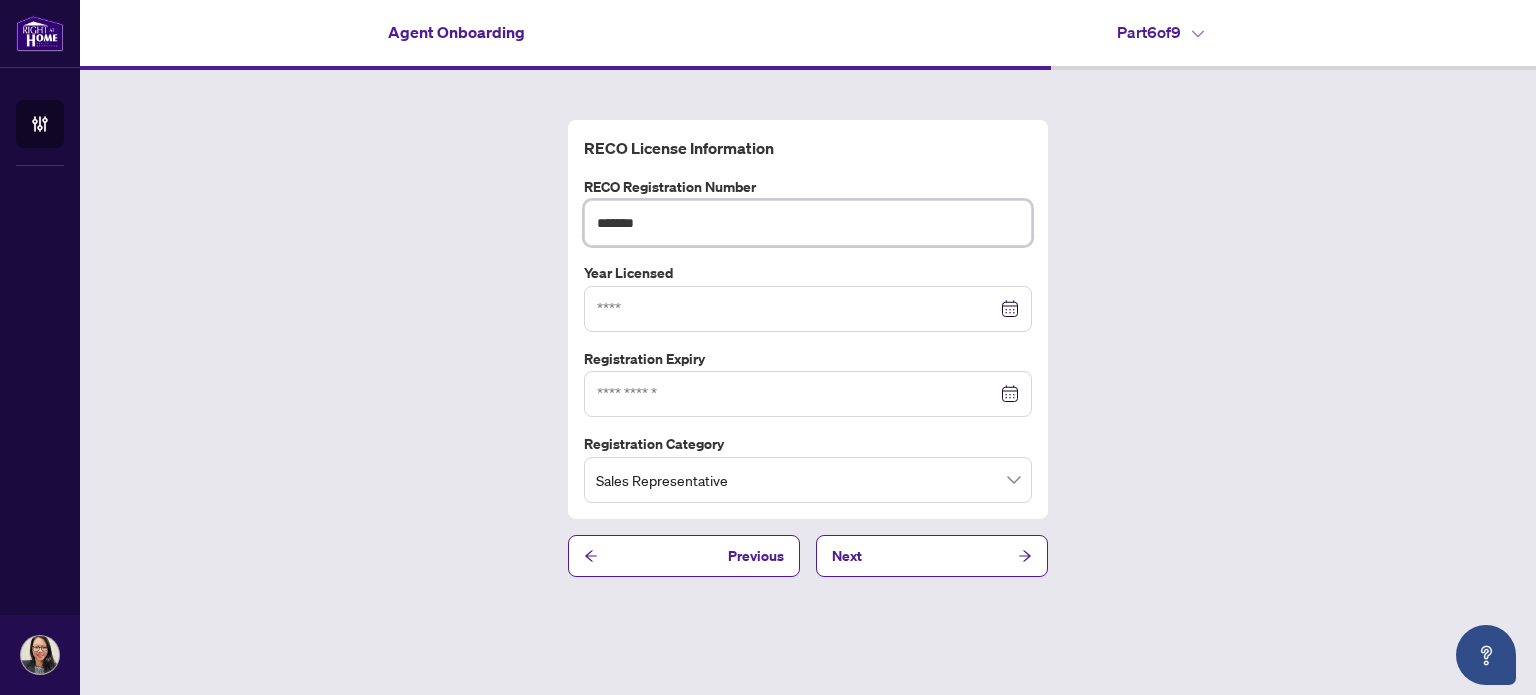 type on "*******" 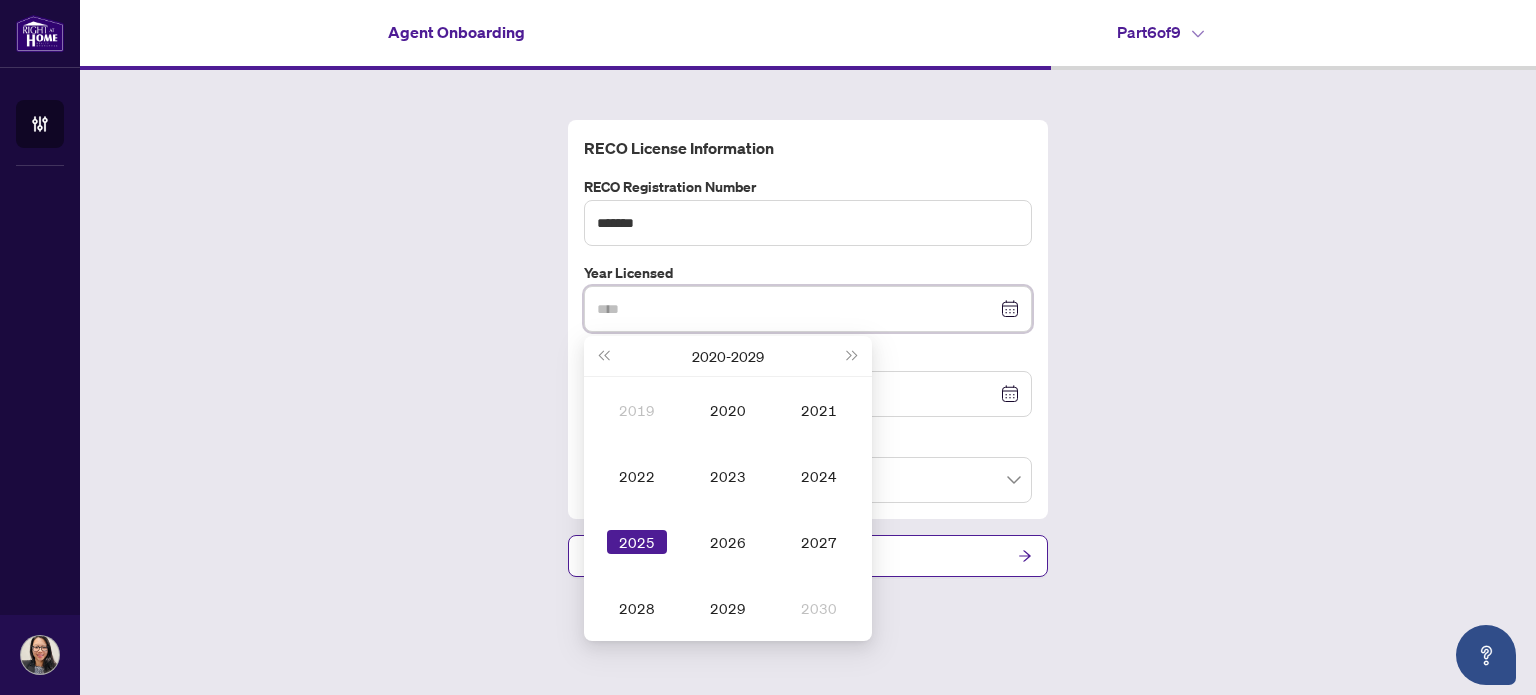 type on "****" 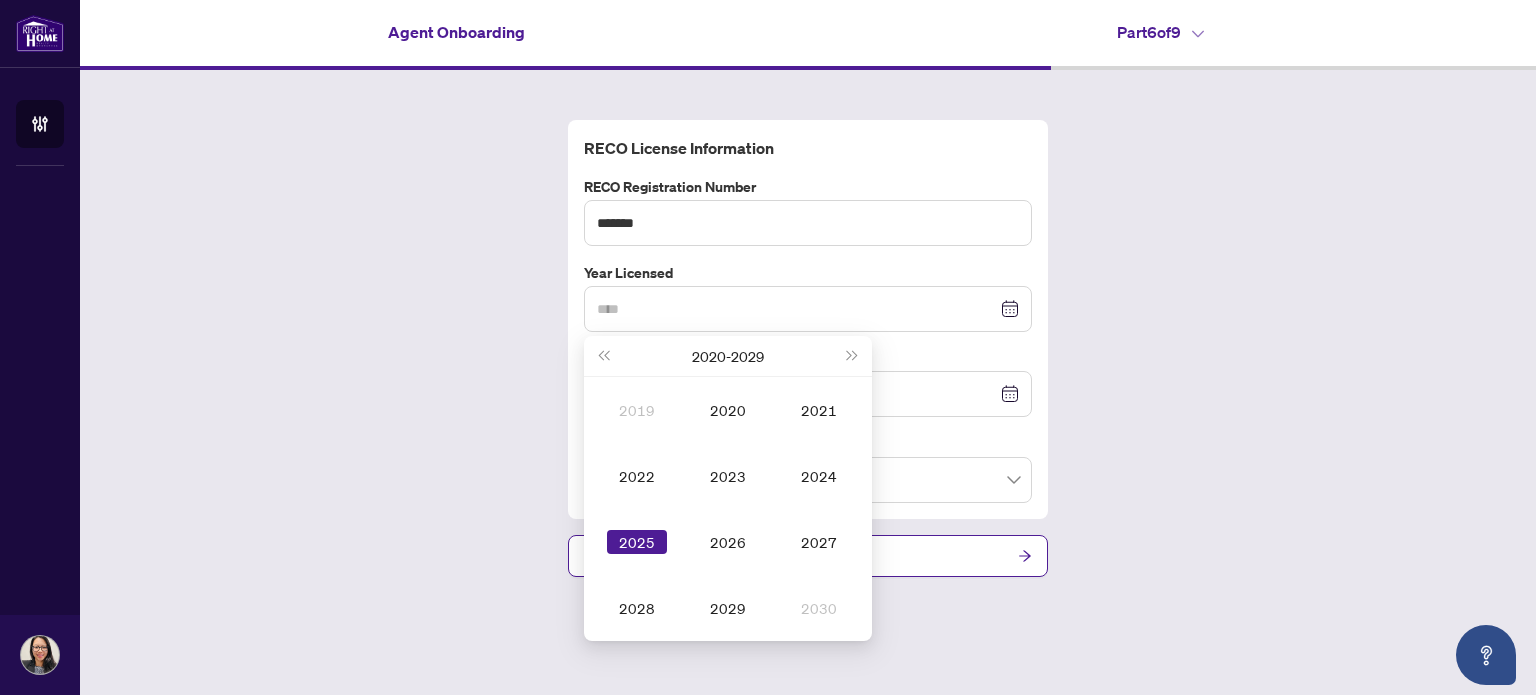 click on "2025" at bounding box center [637, 542] 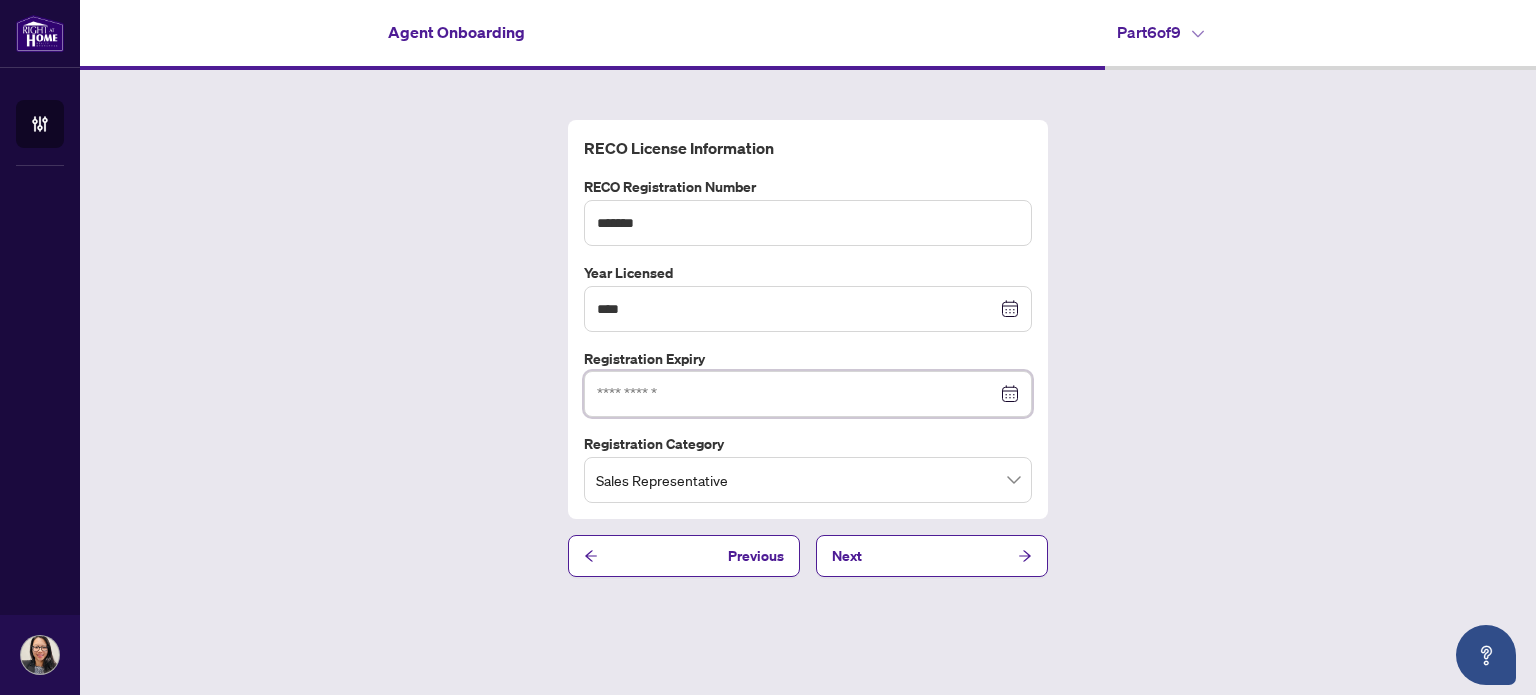 click at bounding box center [797, 394] 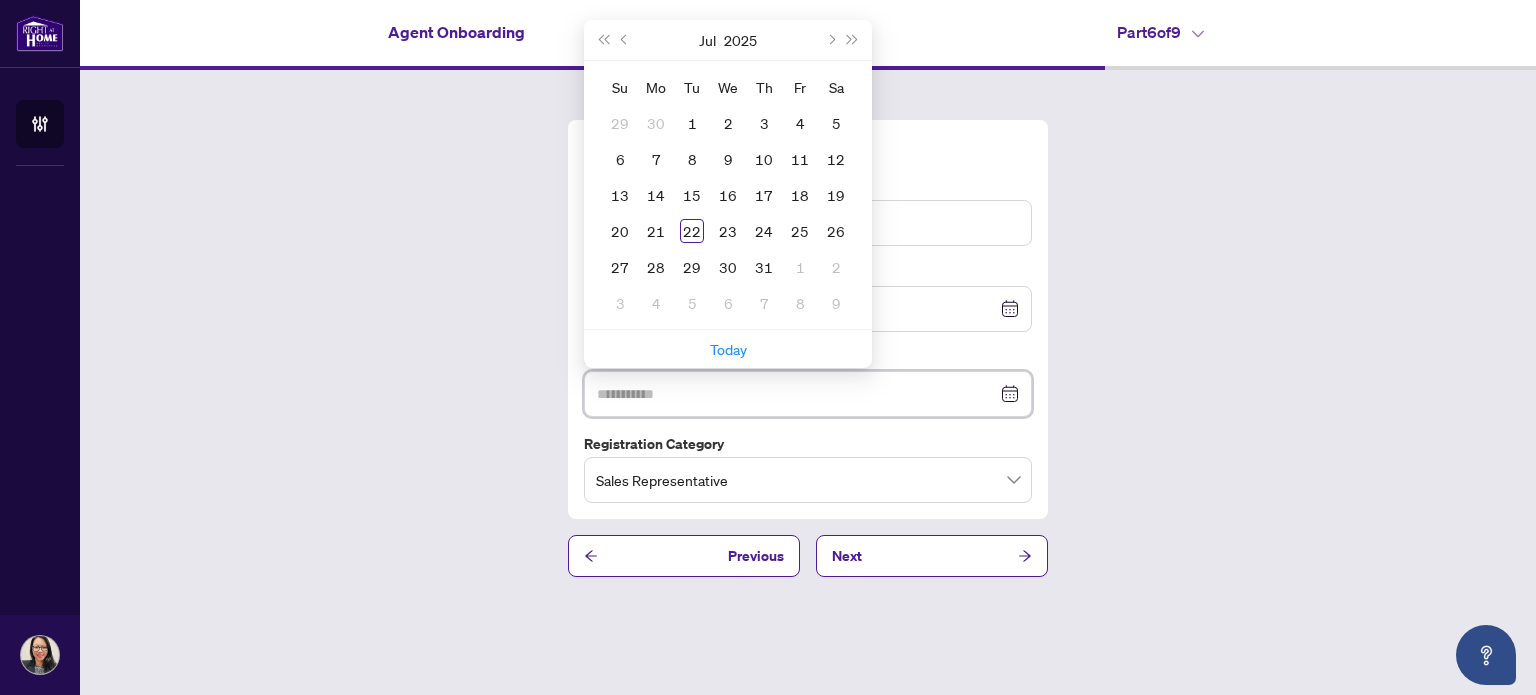 type on "**********" 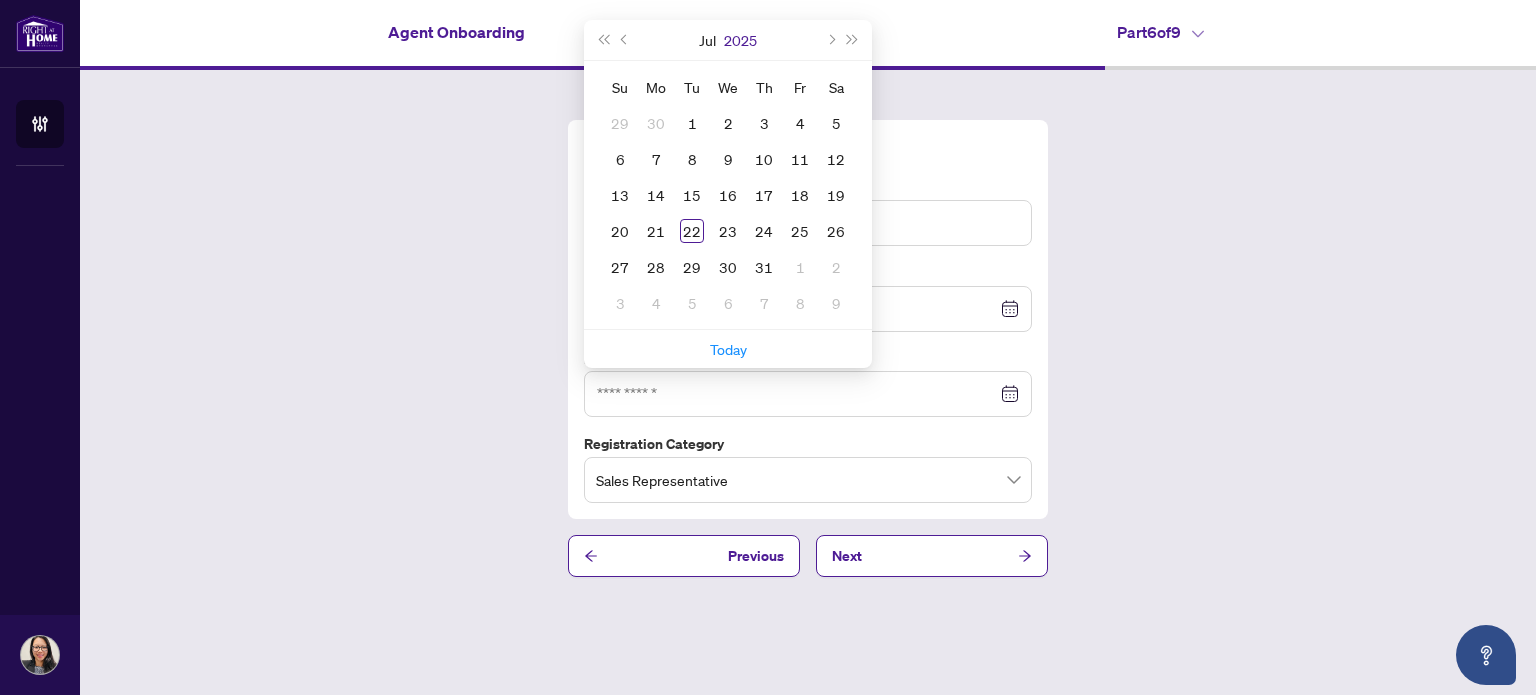 click on "2025" at bounding box center [740, 40] 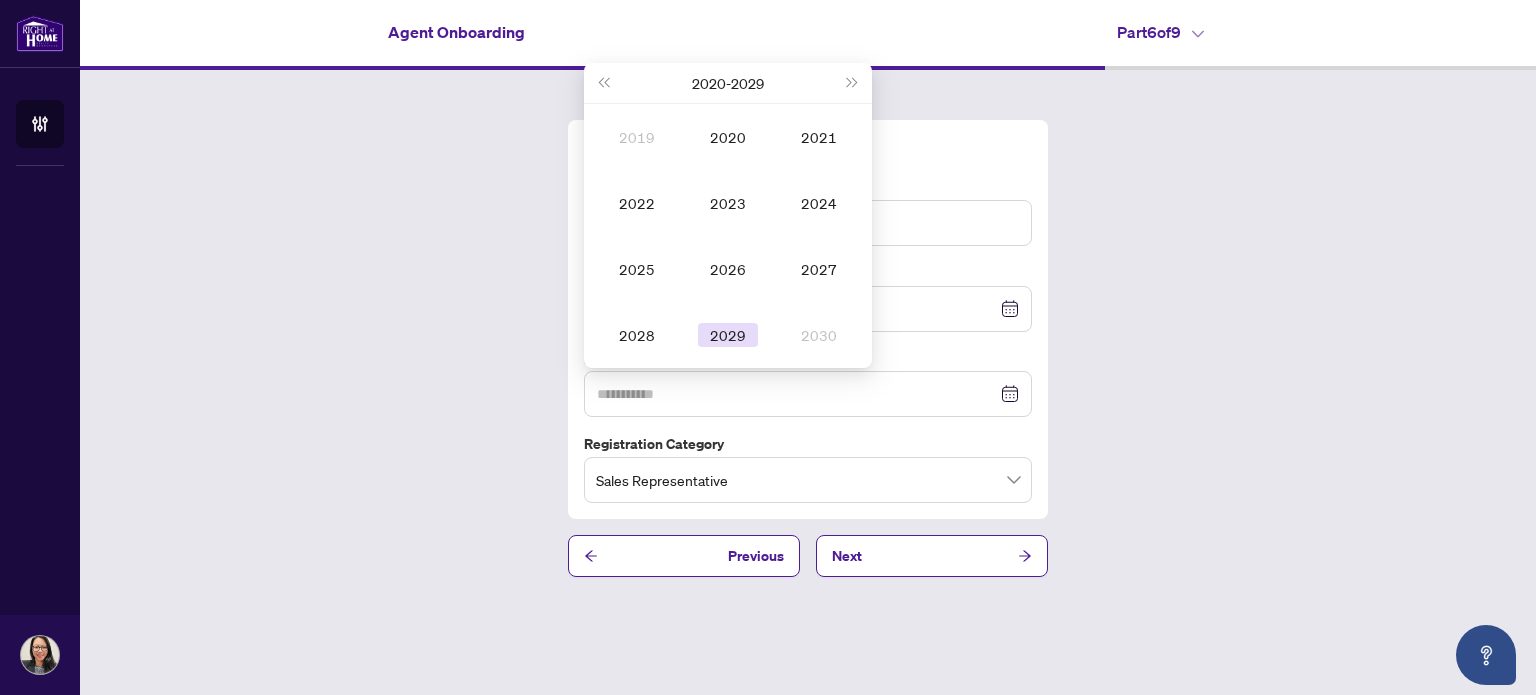 type on "**********" 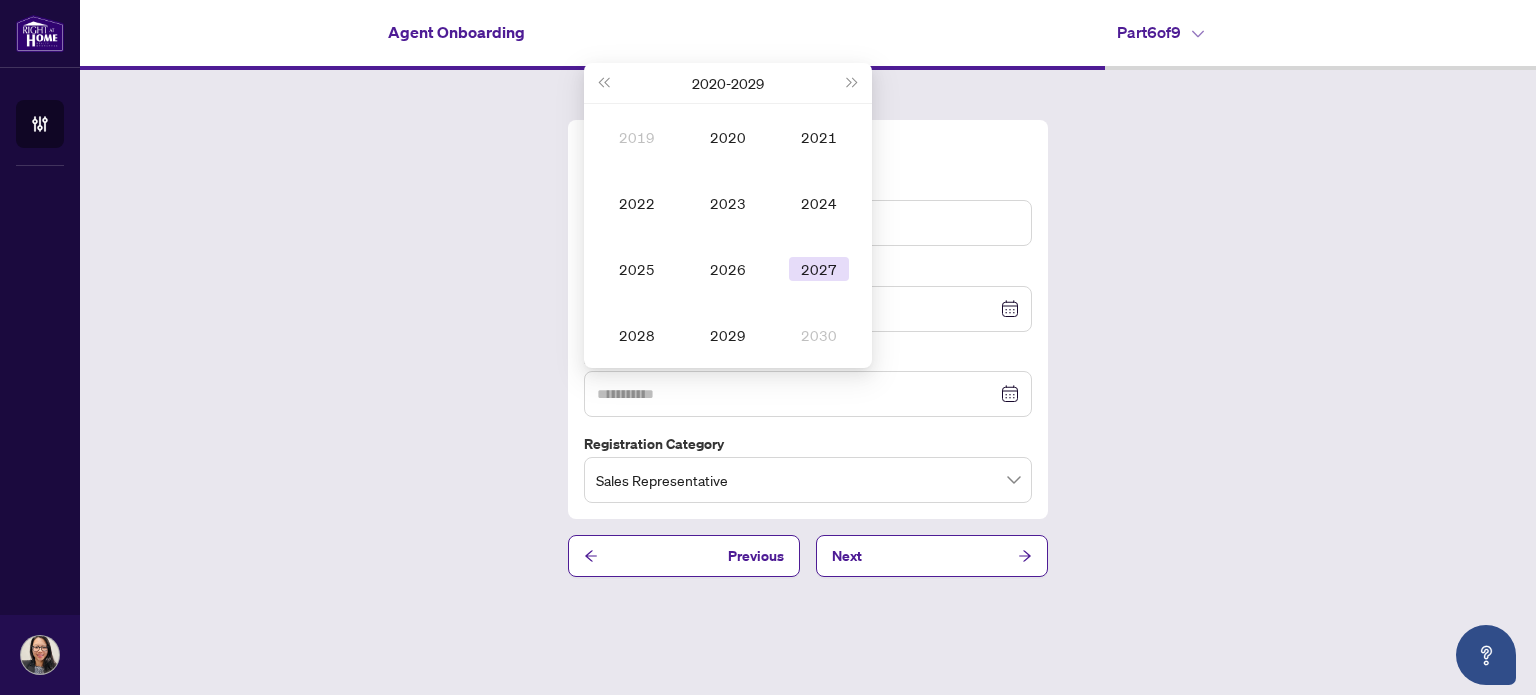 click on "2027" at bounding box center (819, 269) 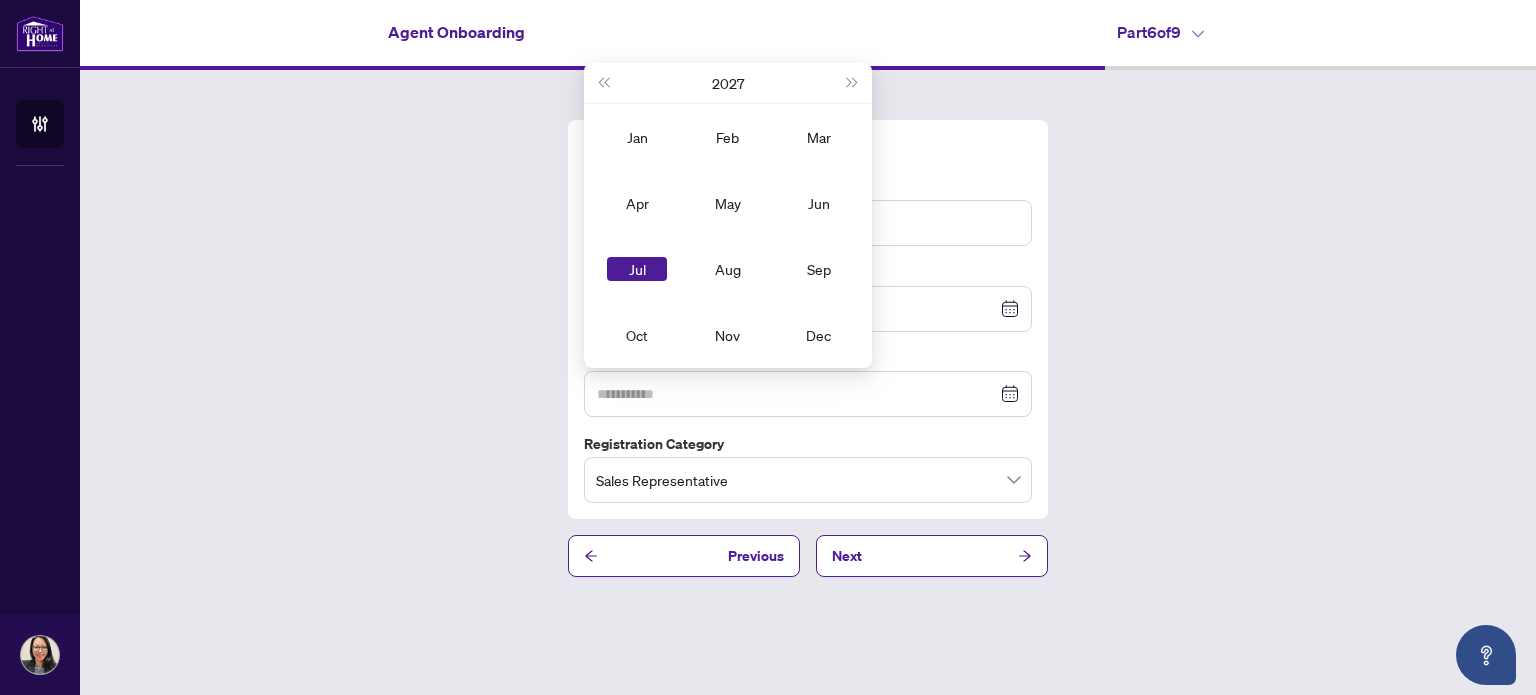 click on "Jul" at bounding box center [637, 269] 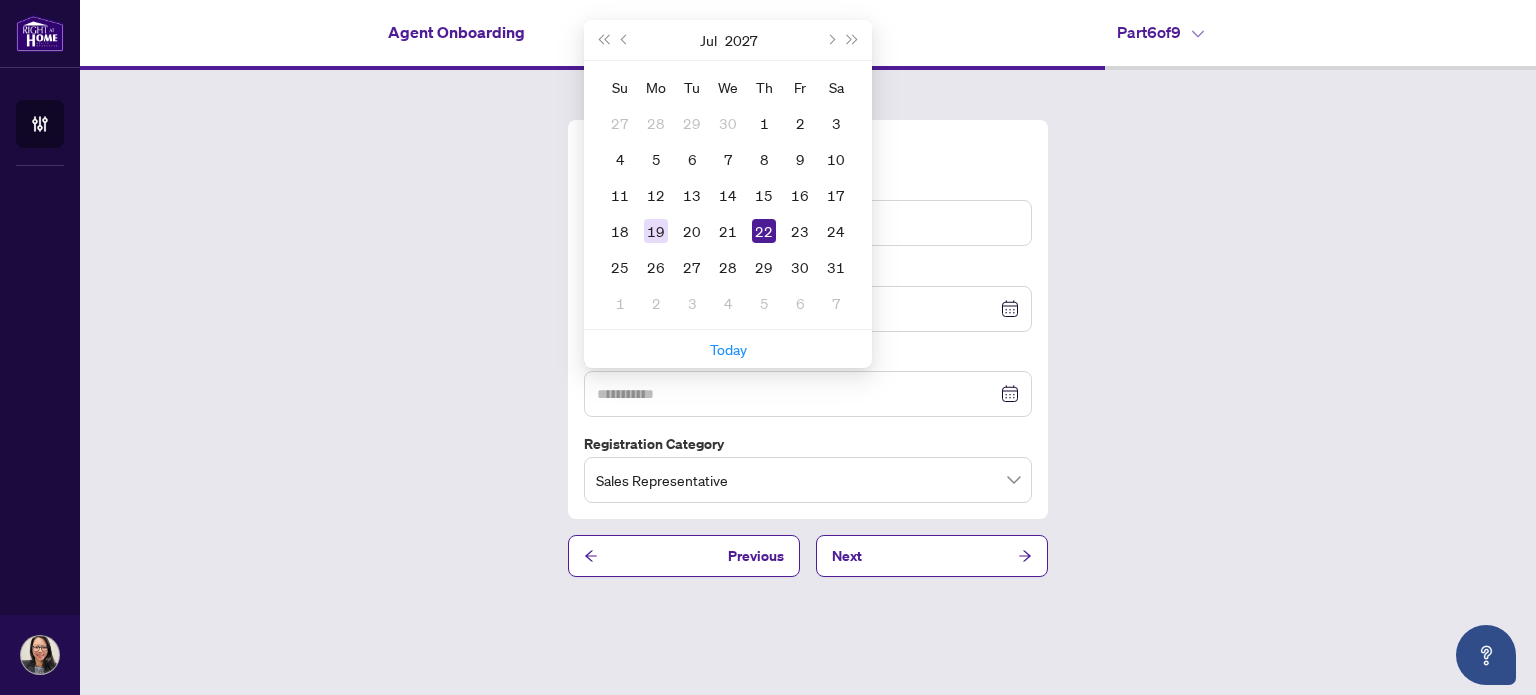 type on "**********" 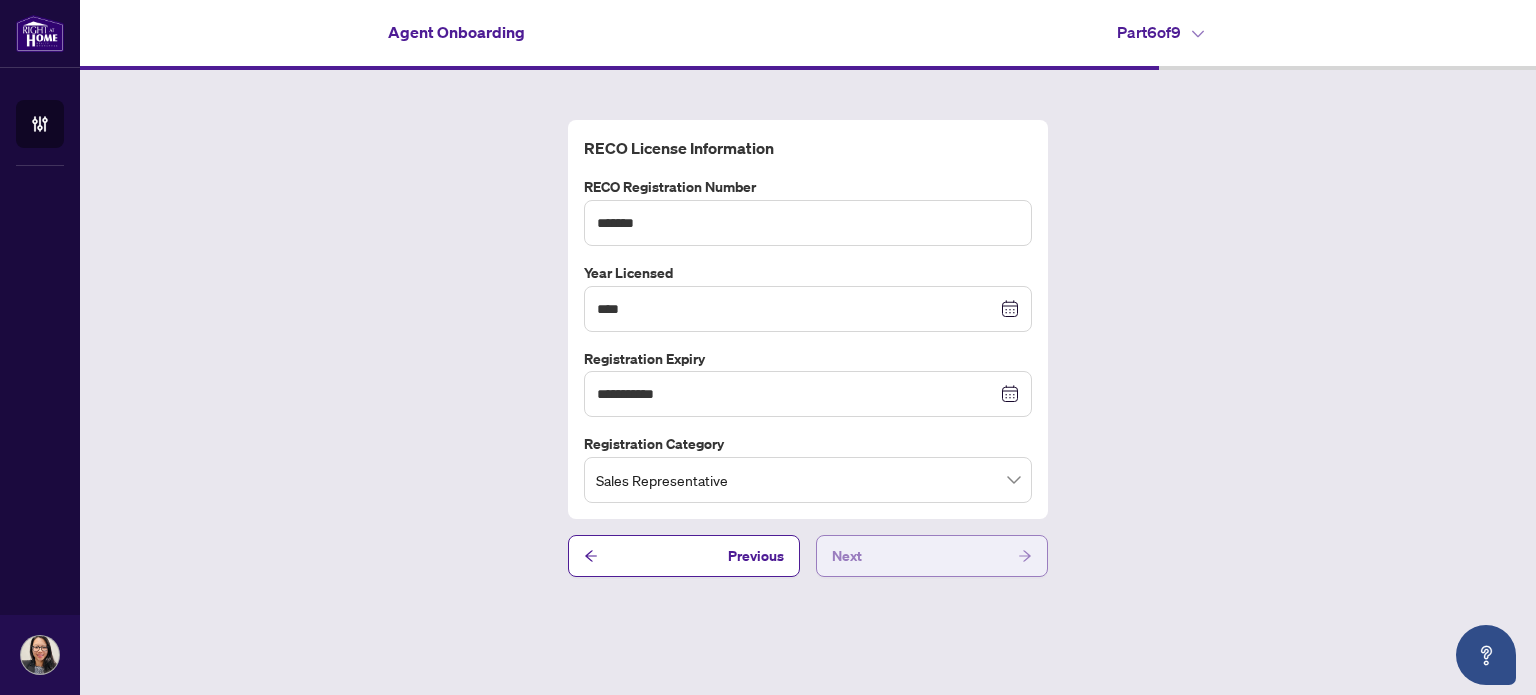 click on "Next" at bounding box center (932, 556) 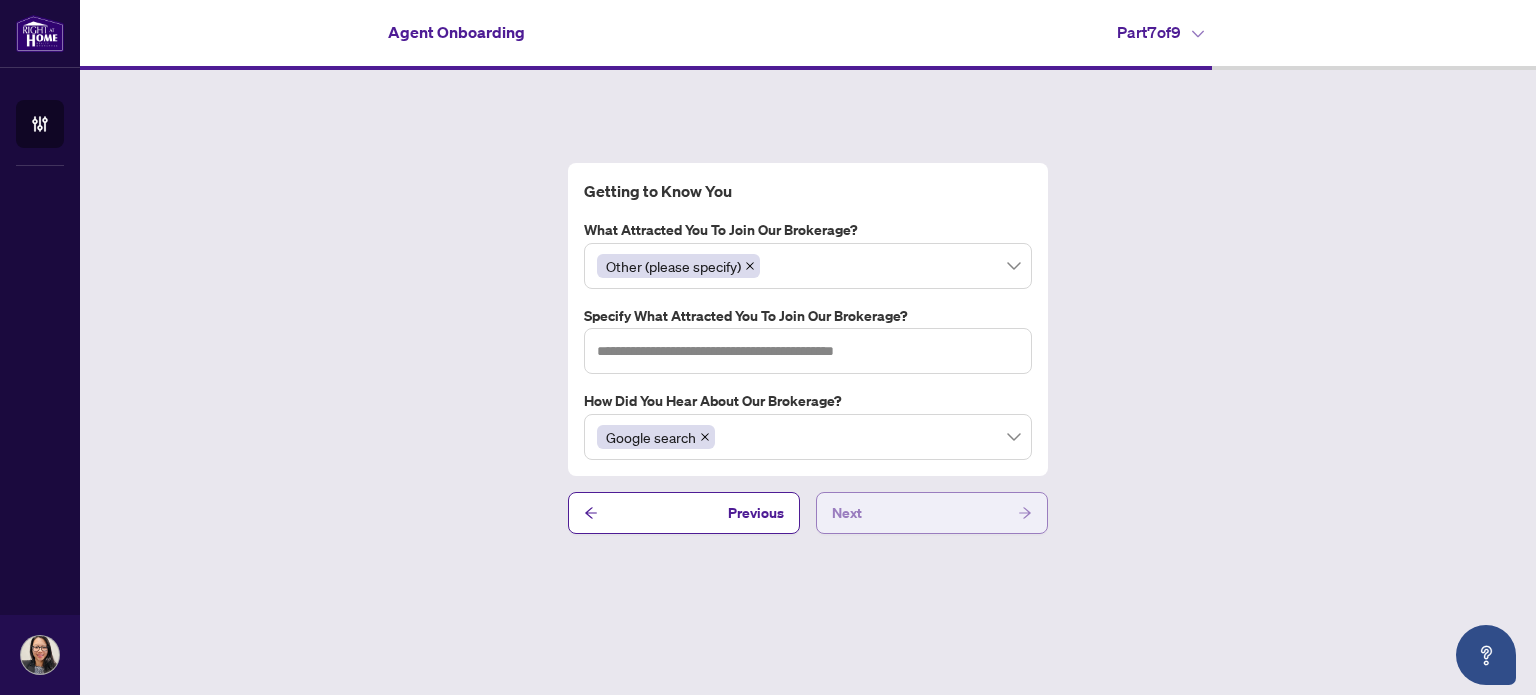 click on "Next" at bounding box center (932, 513) 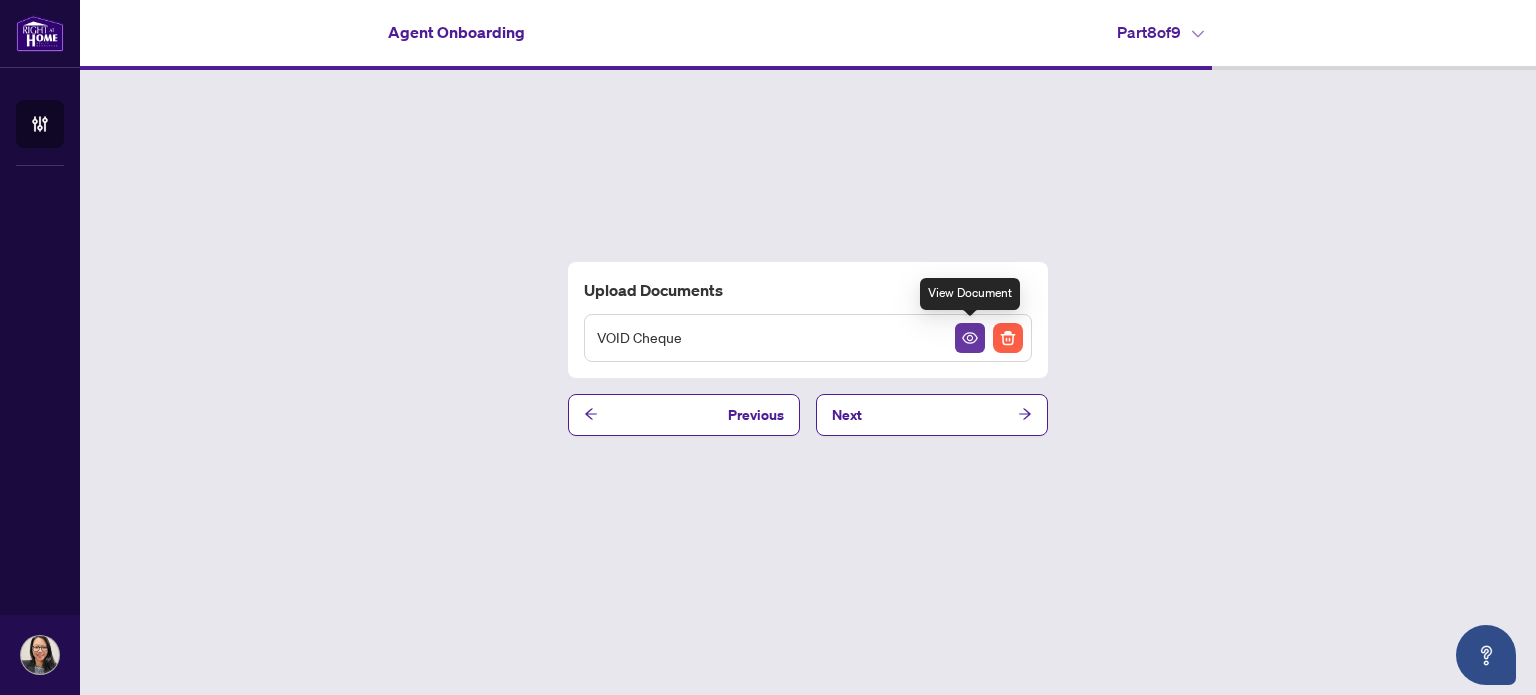 click 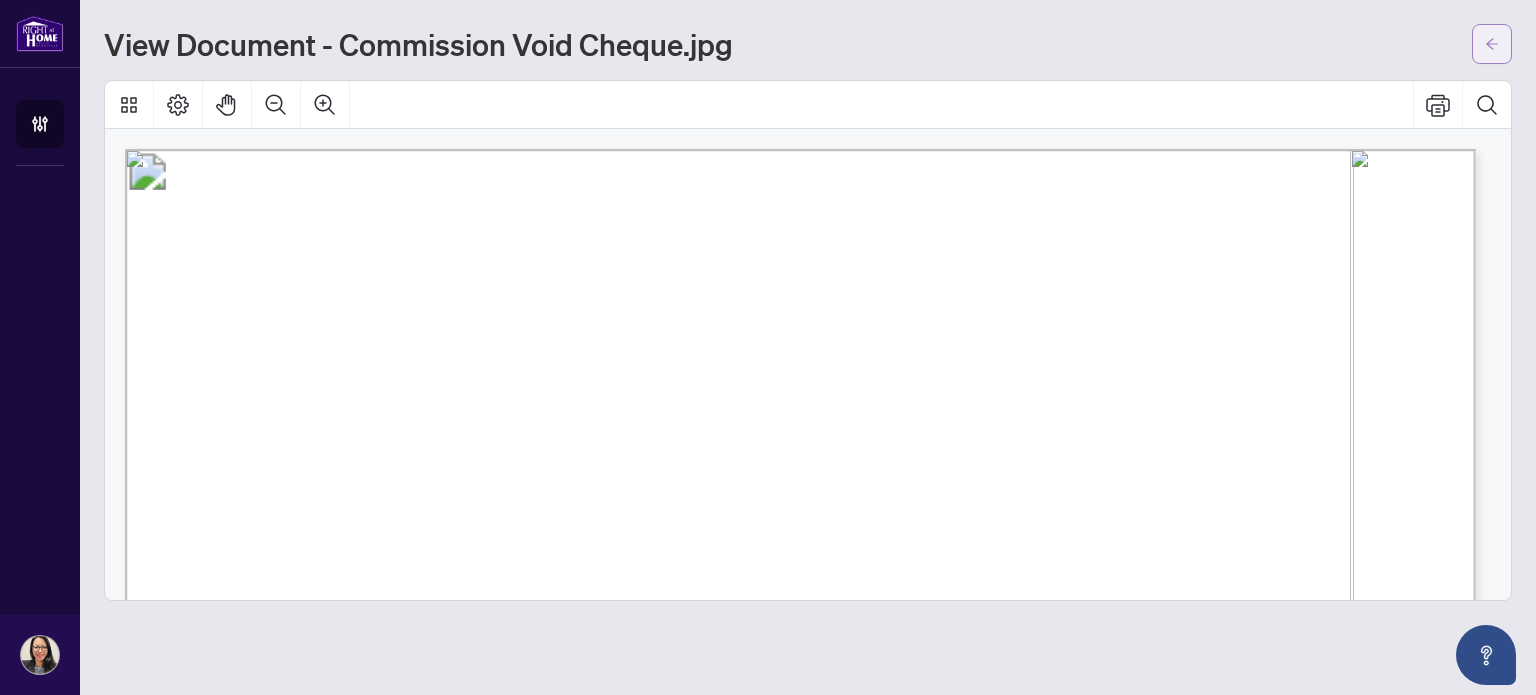 click at bounding box center [1492, 44] 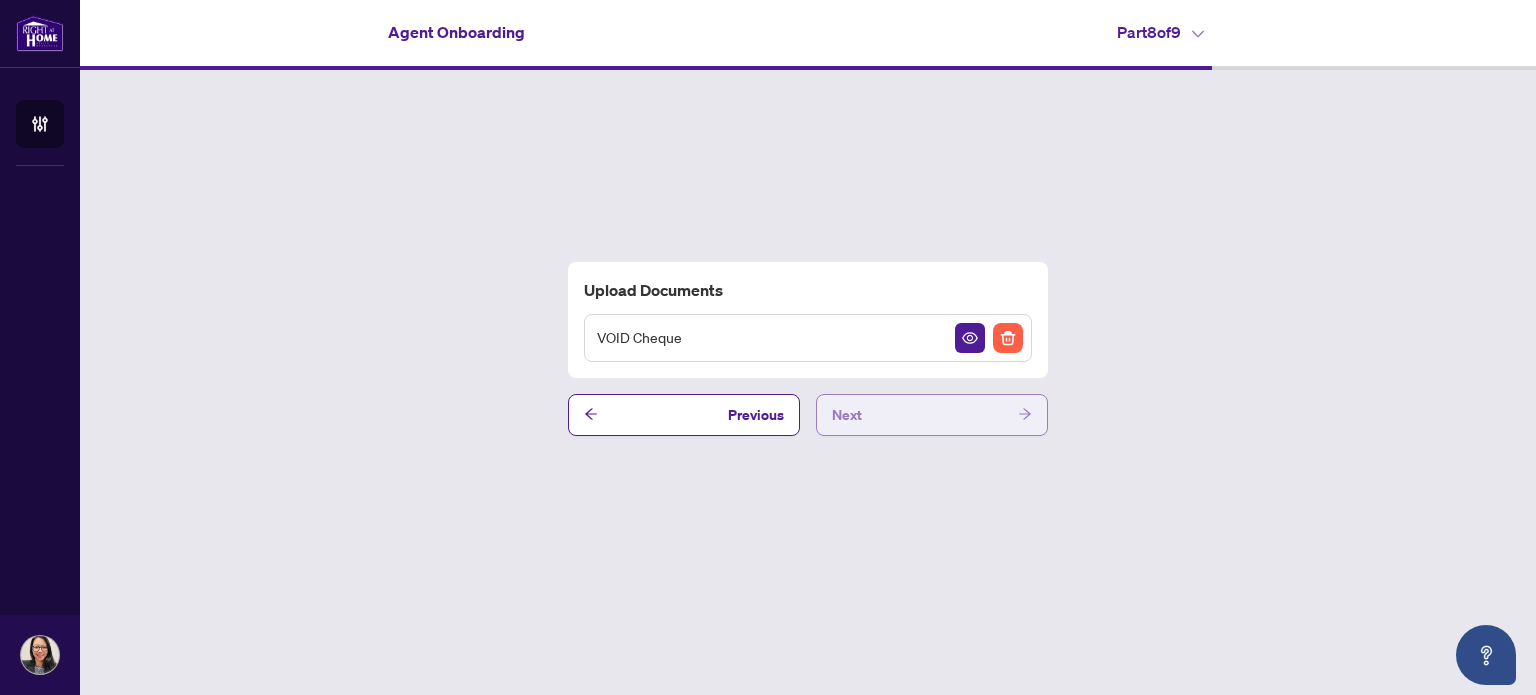 click on "Next" at bounding box center (932, 415) 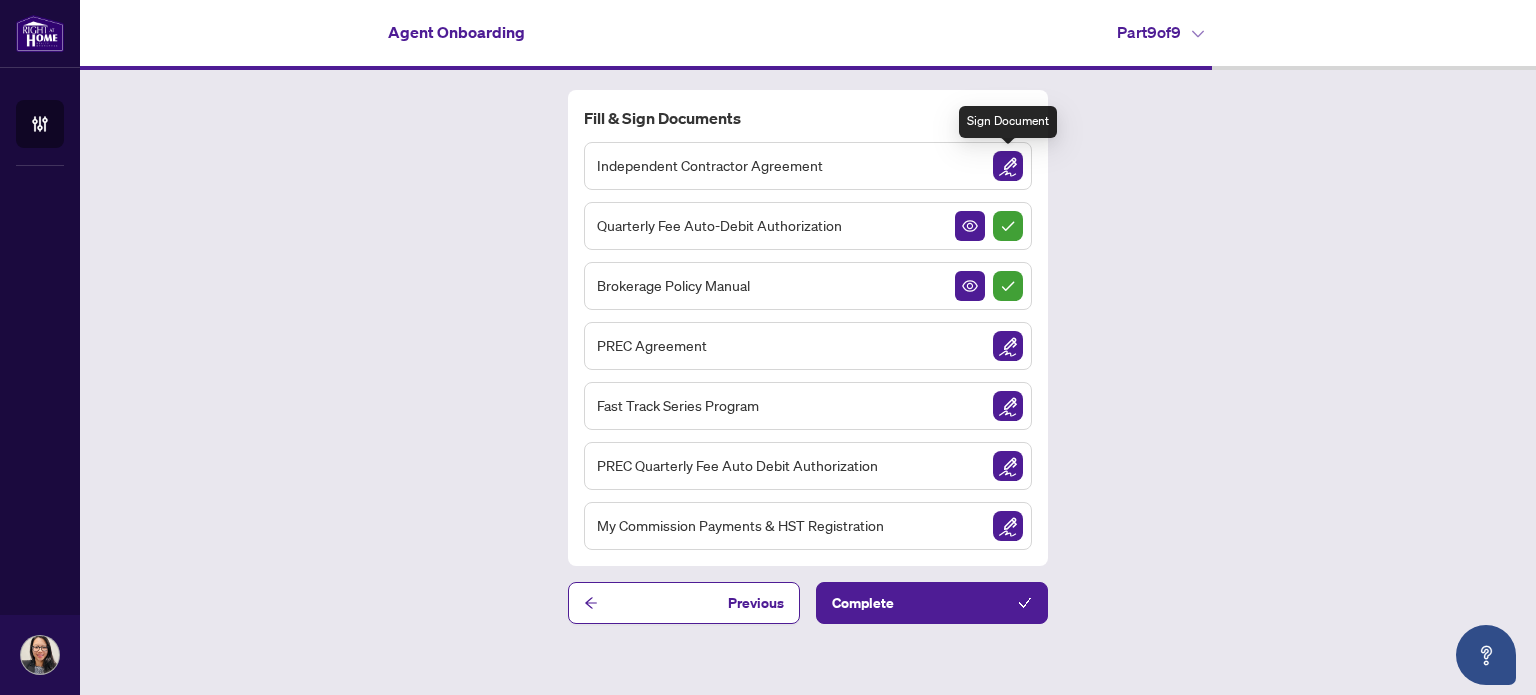 click at bounding box center (1008, 166) 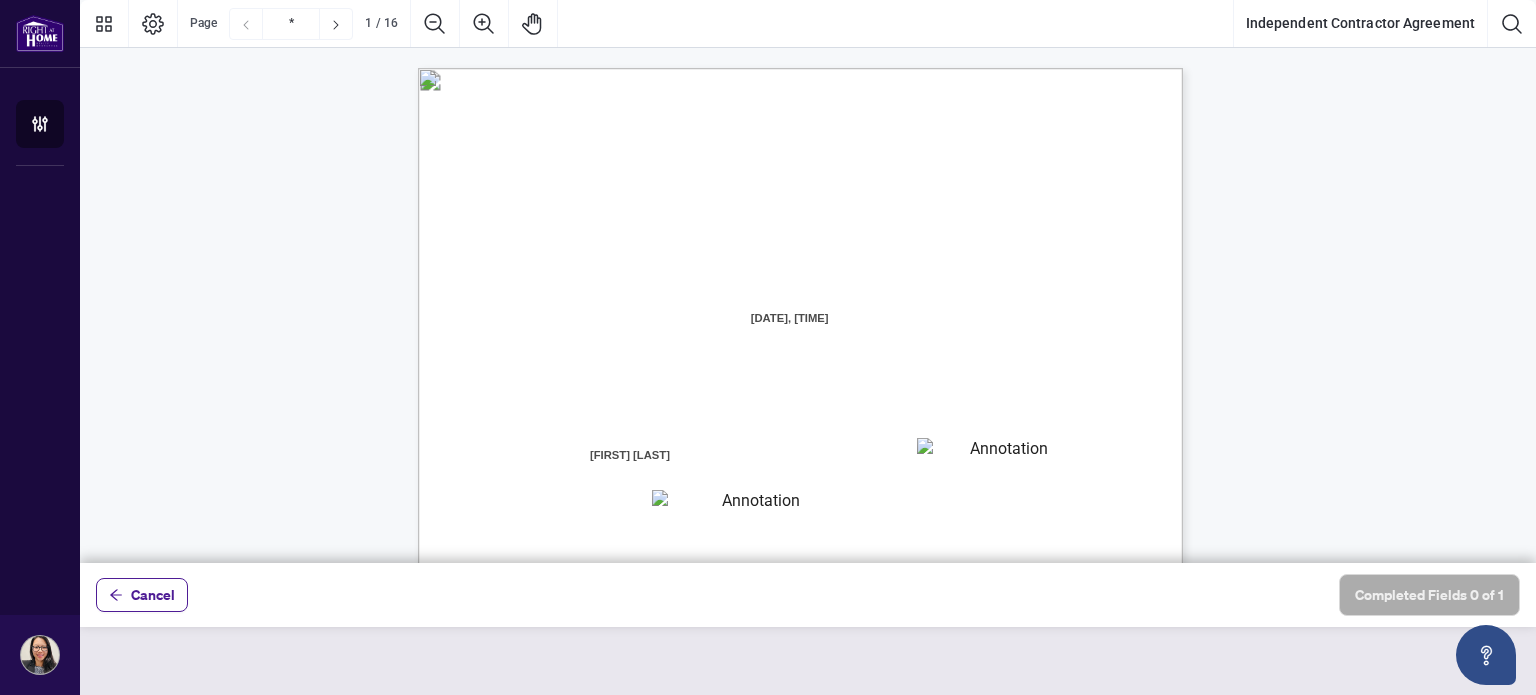 scroll, scrollTop: 450, scrollLeft: 0, axis: vertical 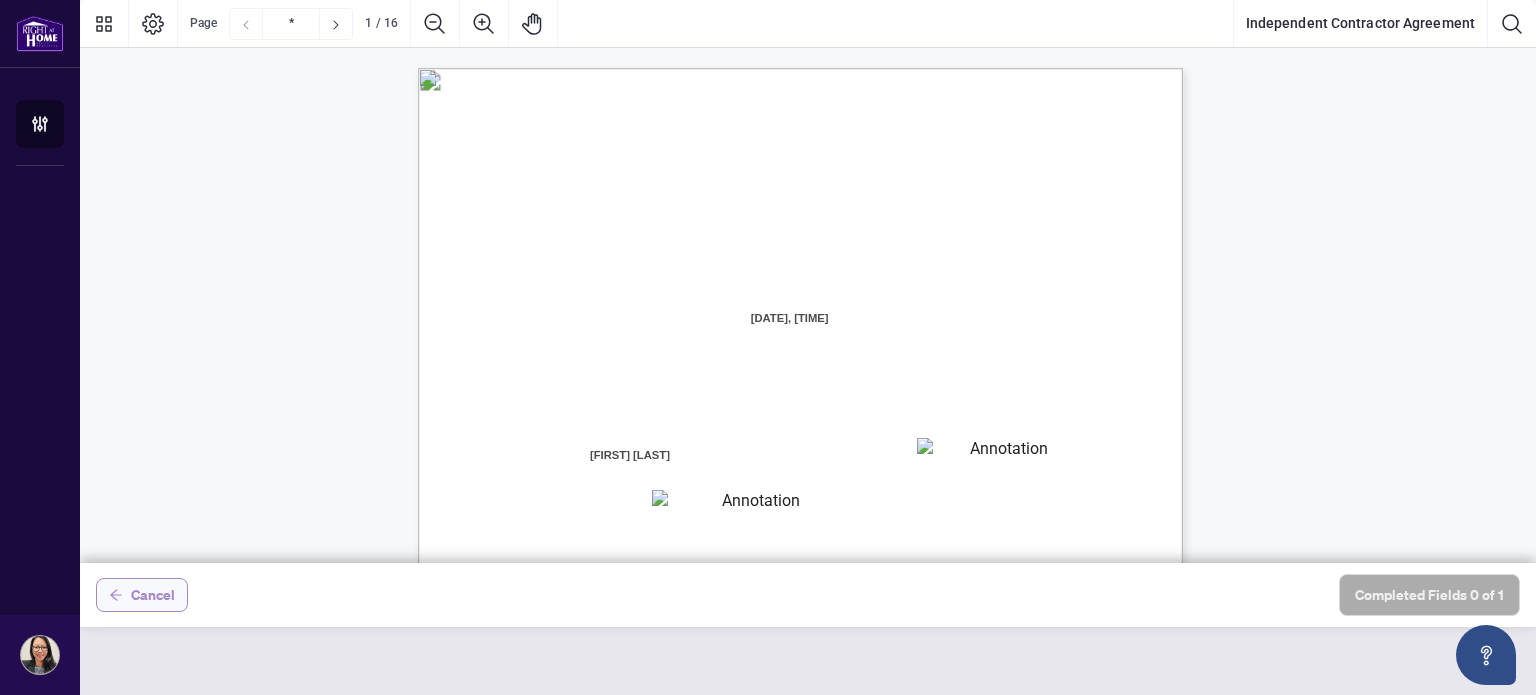 click on "Cancel" at bounding box center [153, 595] 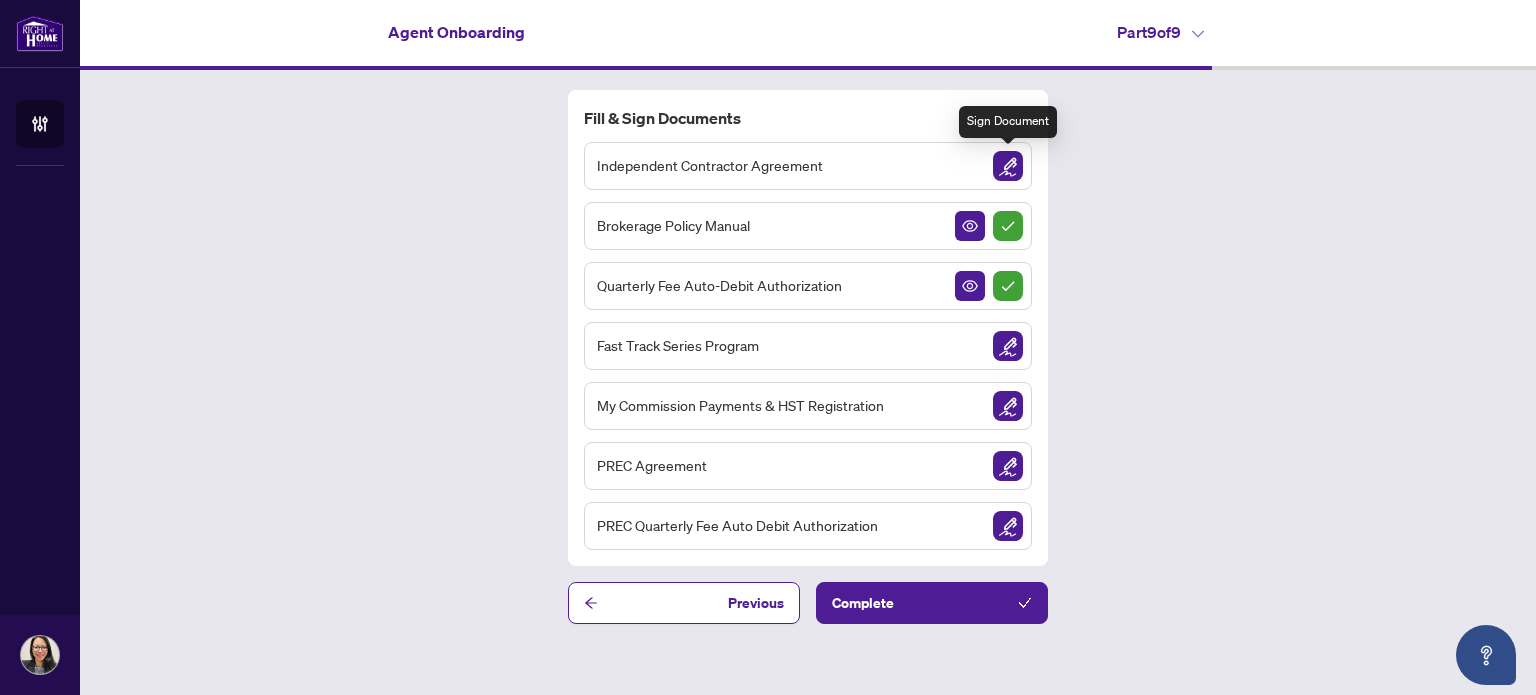 click at bounding box center [1008, 166] 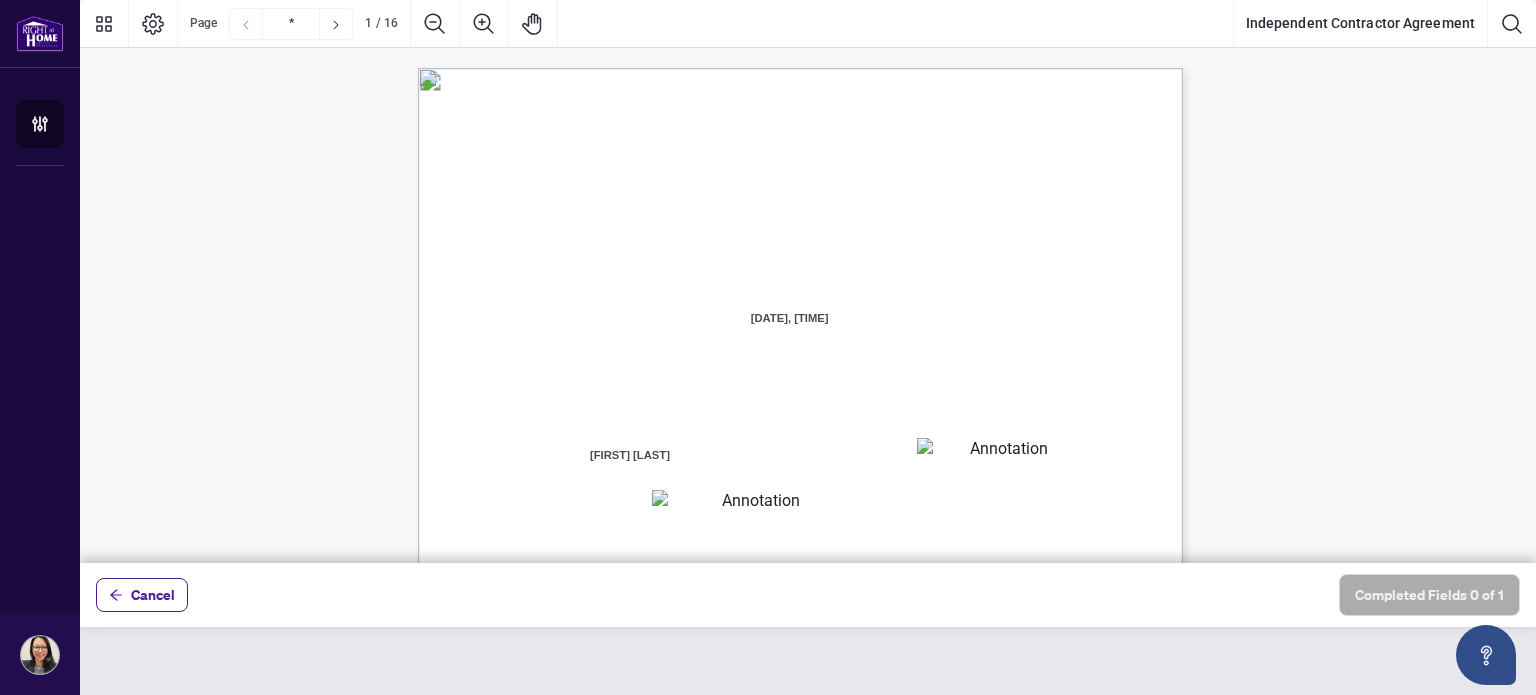 click at bounding box center (1000, 453) 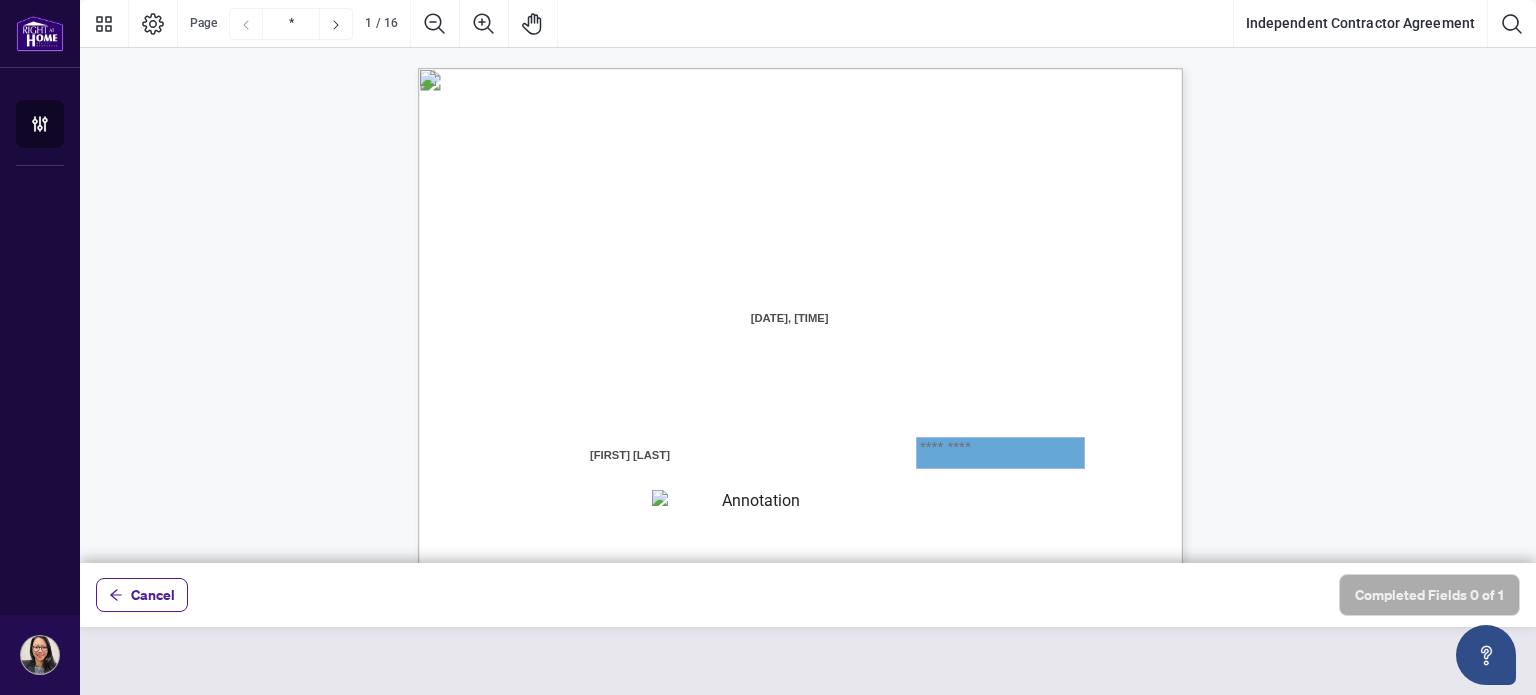 type on "*********" 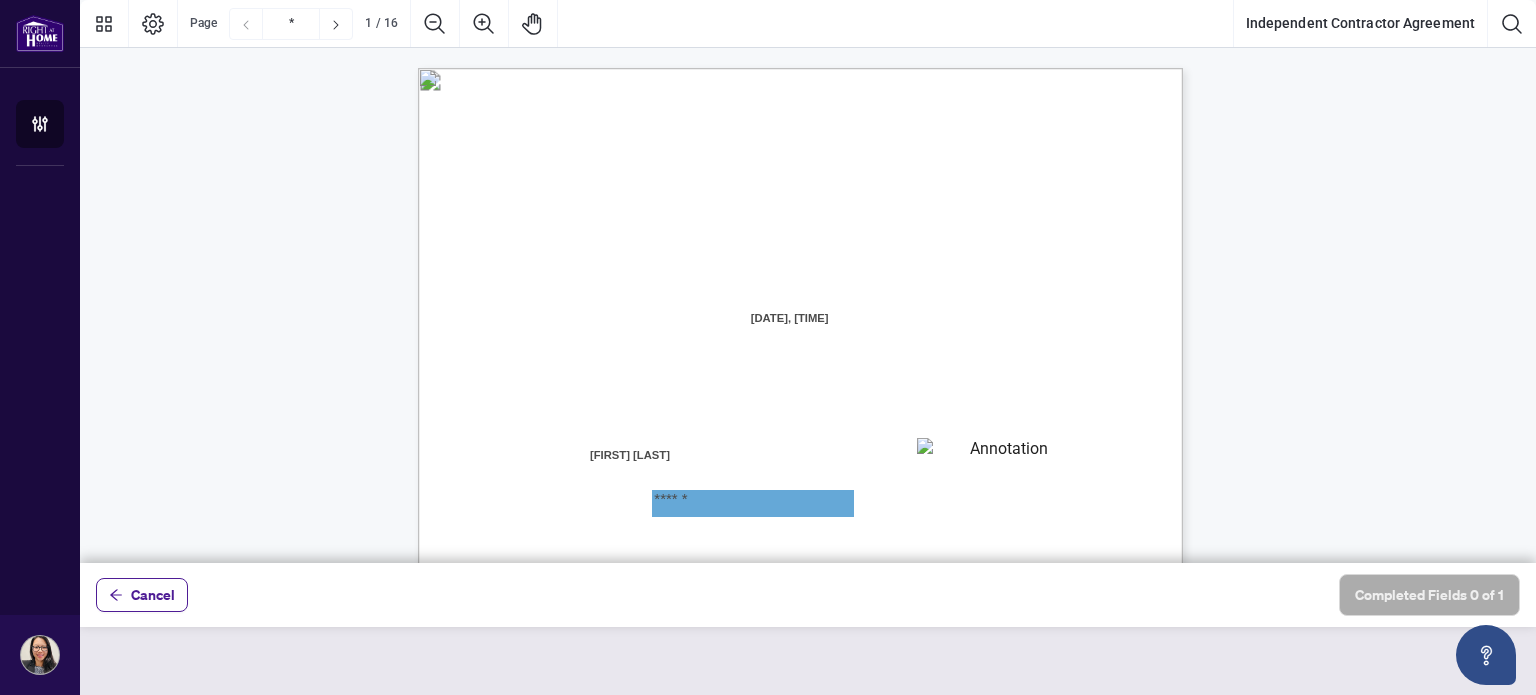 type on "******" 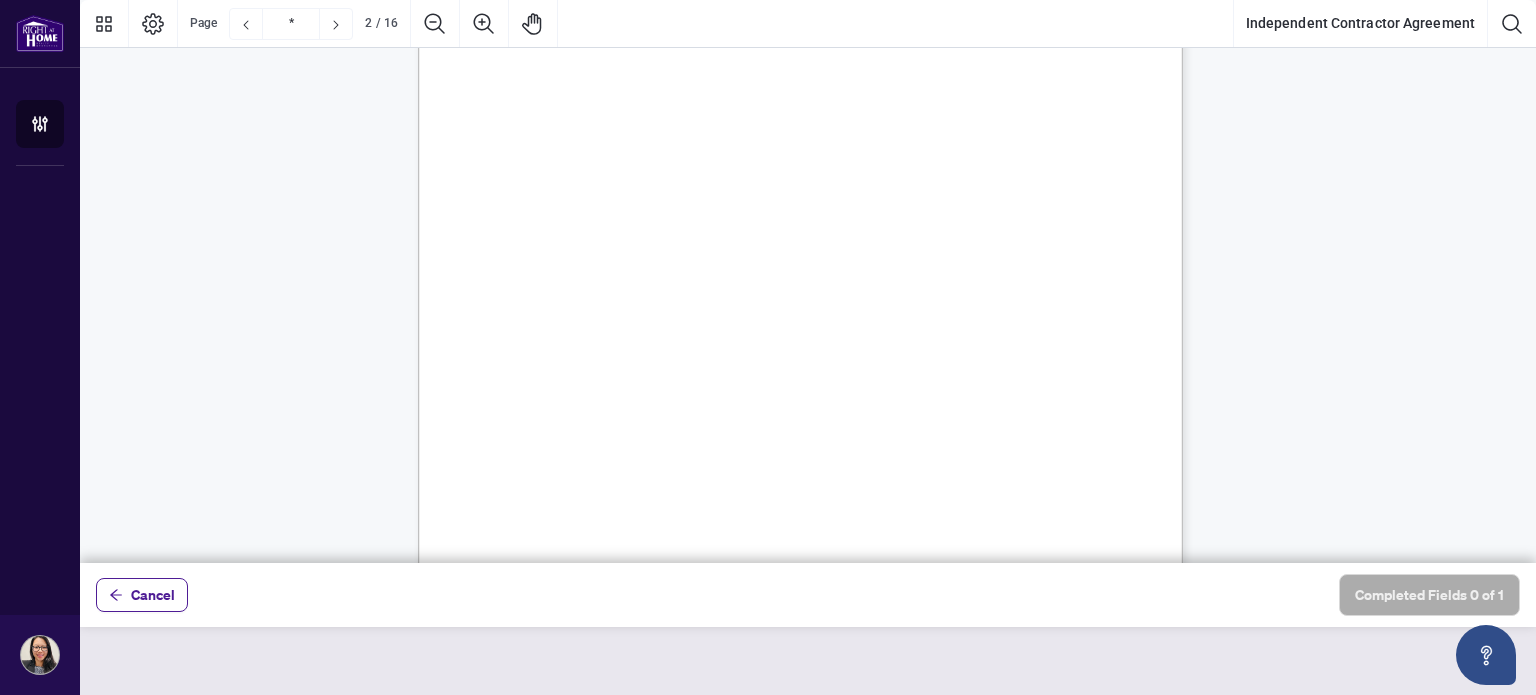 scroll, scrollTop: 1272, scrollLeft: 0, axis: vertical 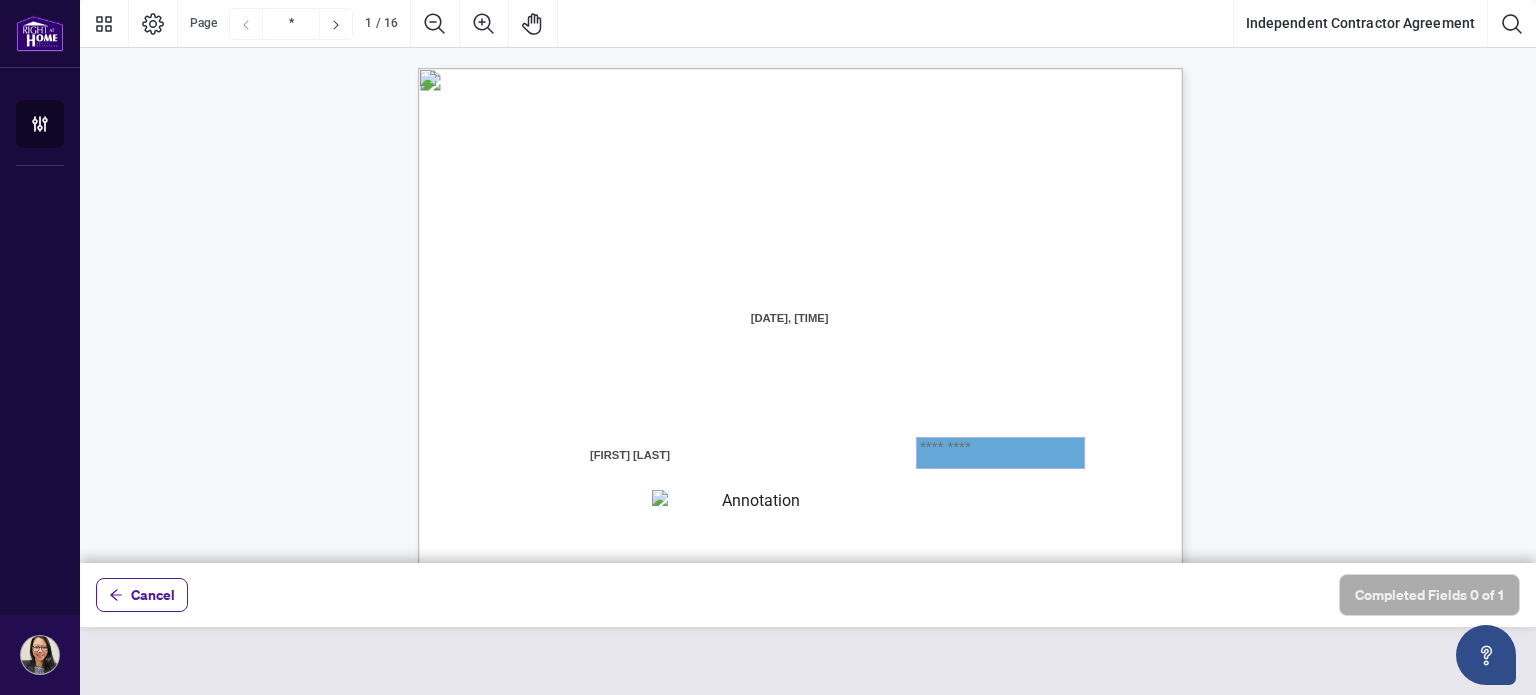 click on "*********" at bounding box center [1000, 453] 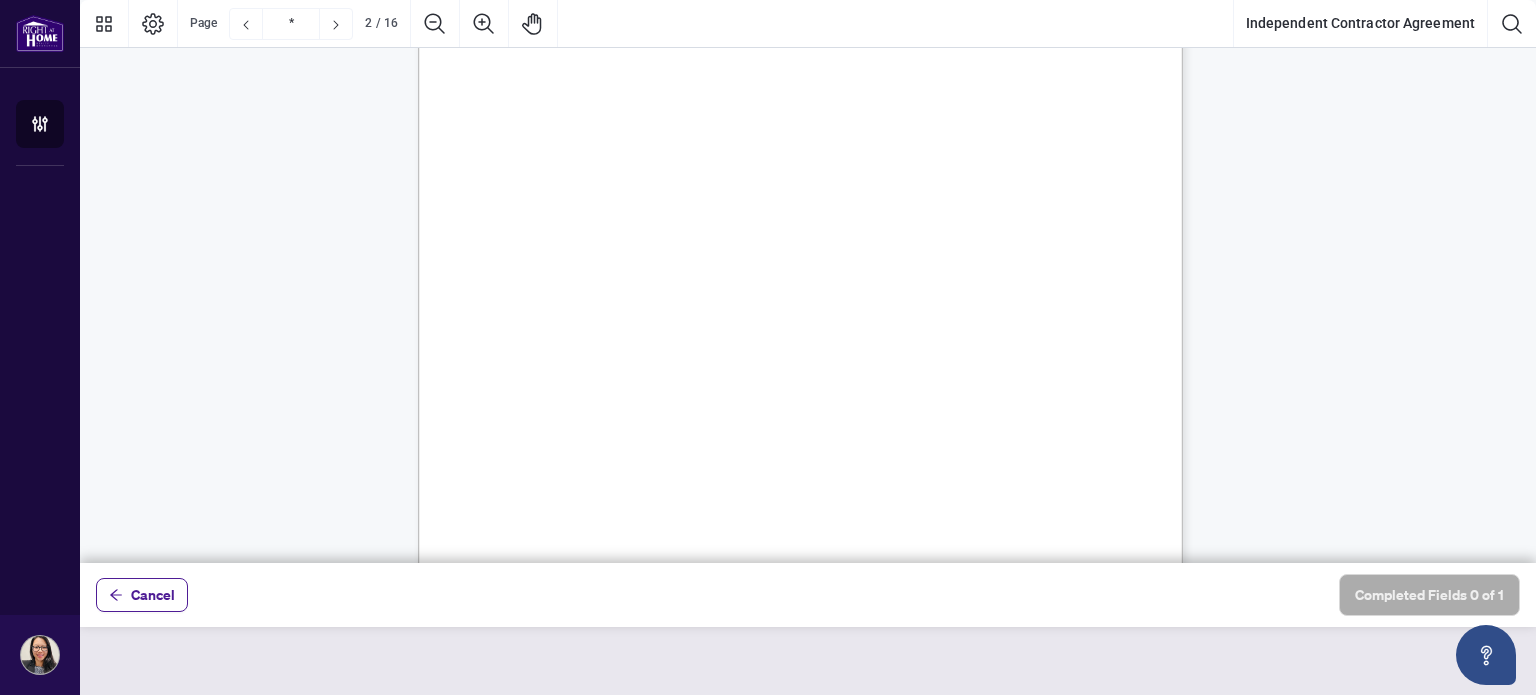 scroll, scrollTop: 1272, scrollLeft: 0, axis: vertical 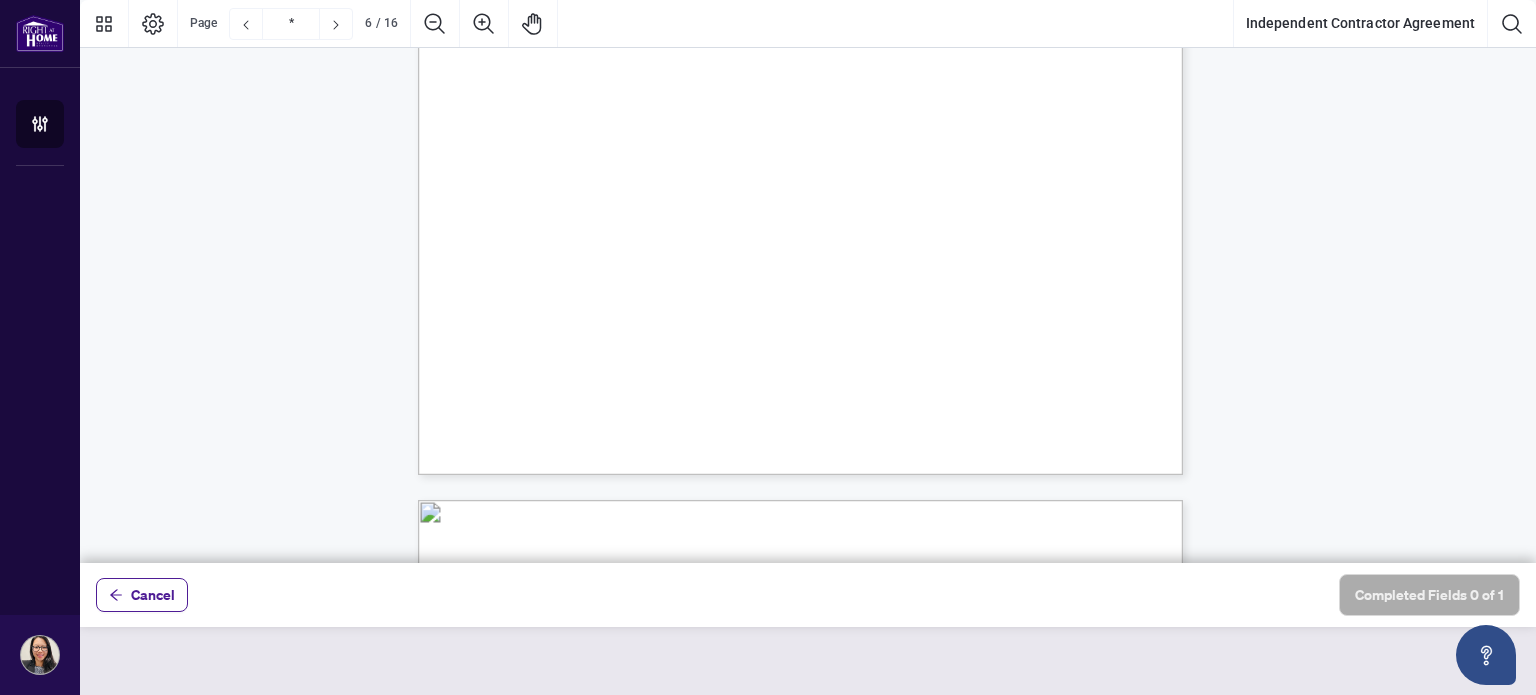 type on "*" 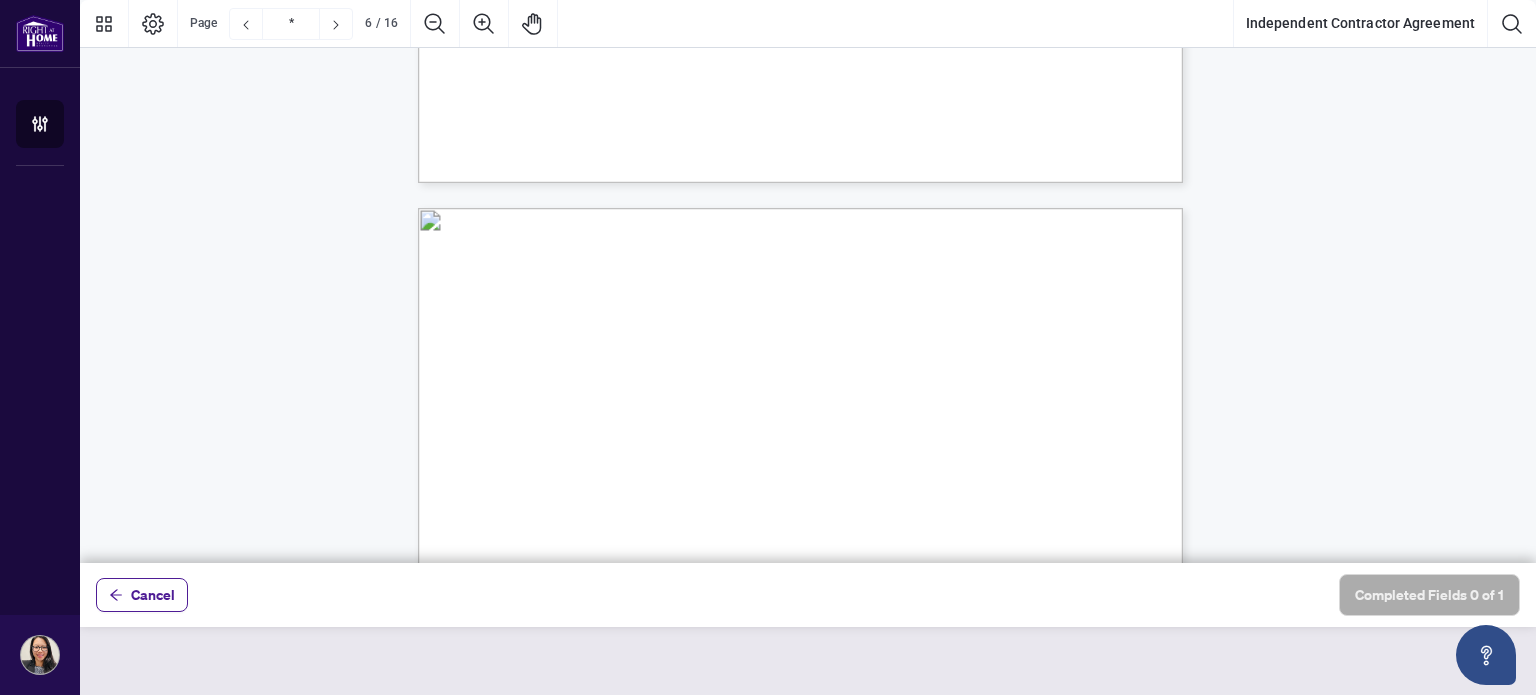 type 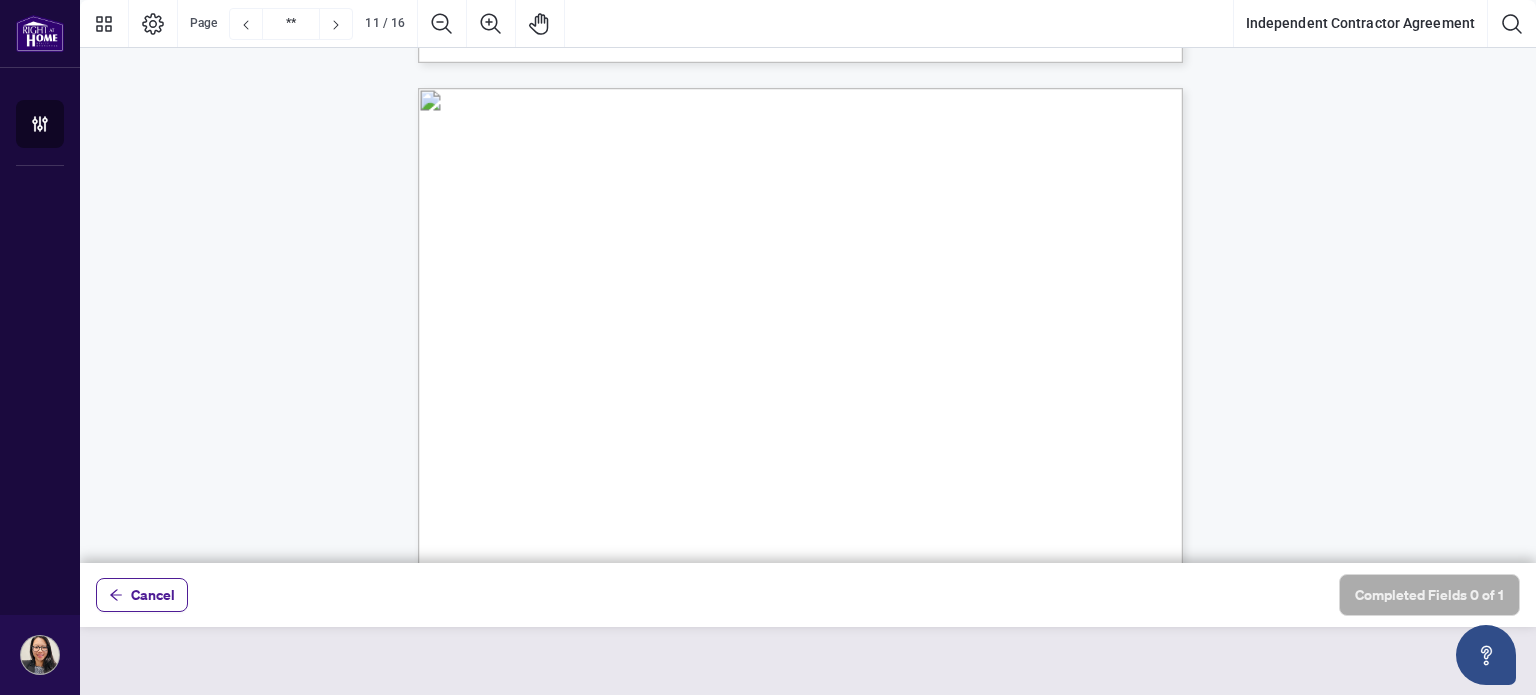 scroll, scrollTop: 10407, scrollLeft: 0, axis: vertical 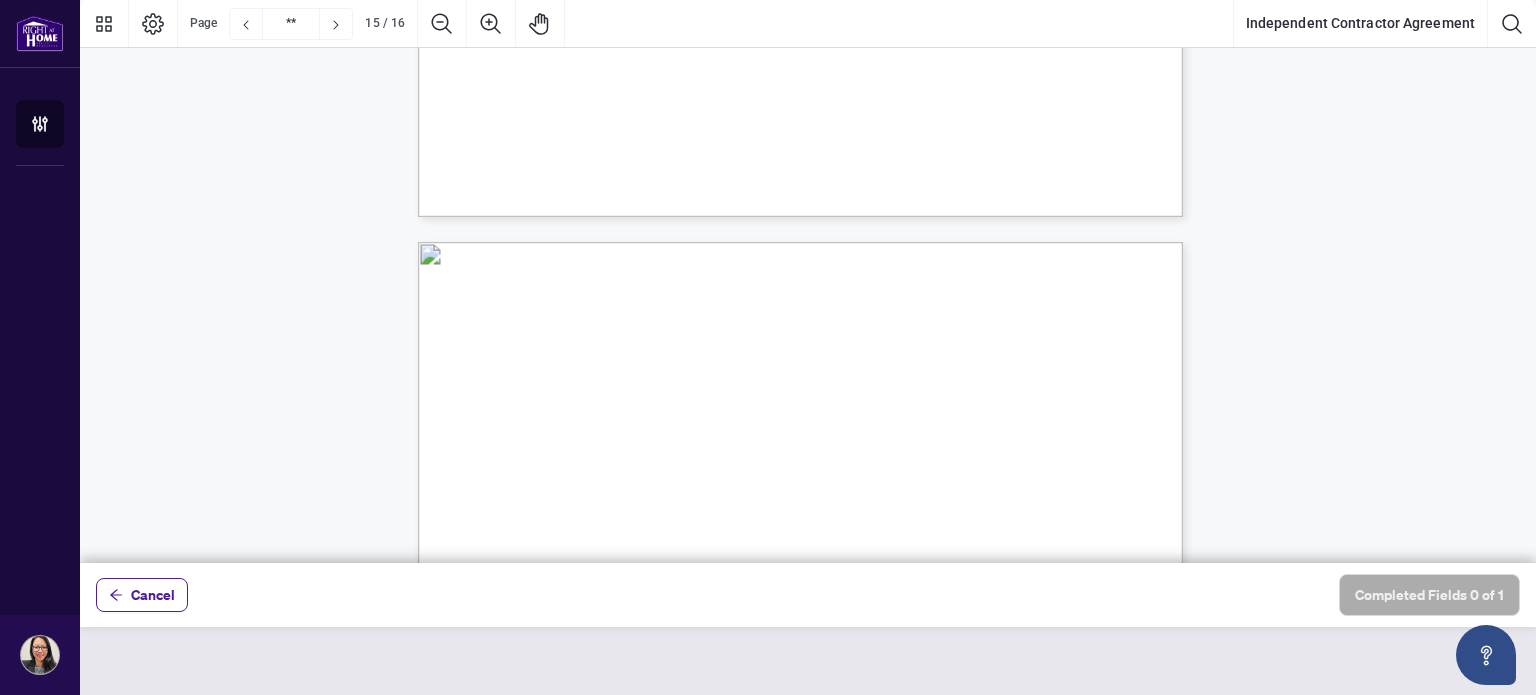 type on "**" 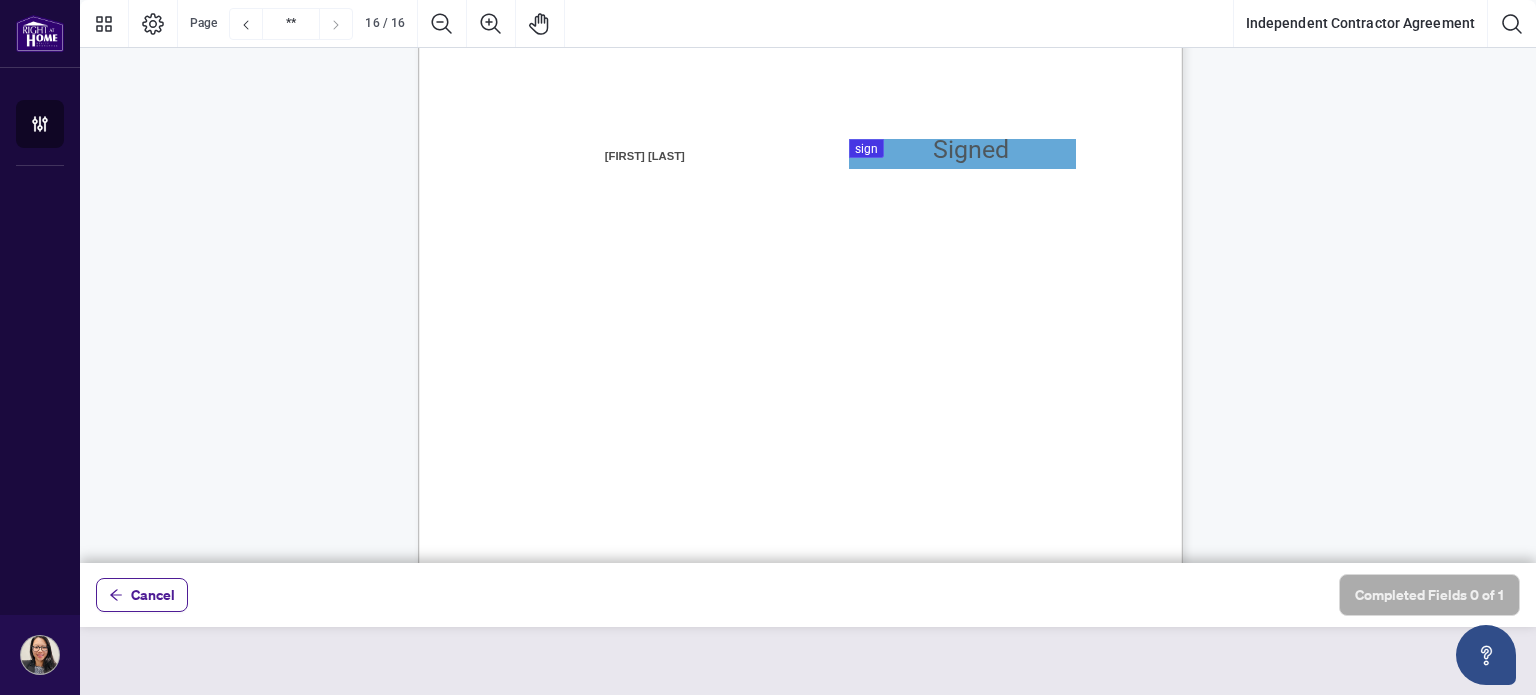 scroll, scrollTop: 15133, scrollLeft: 0, axis: vertical 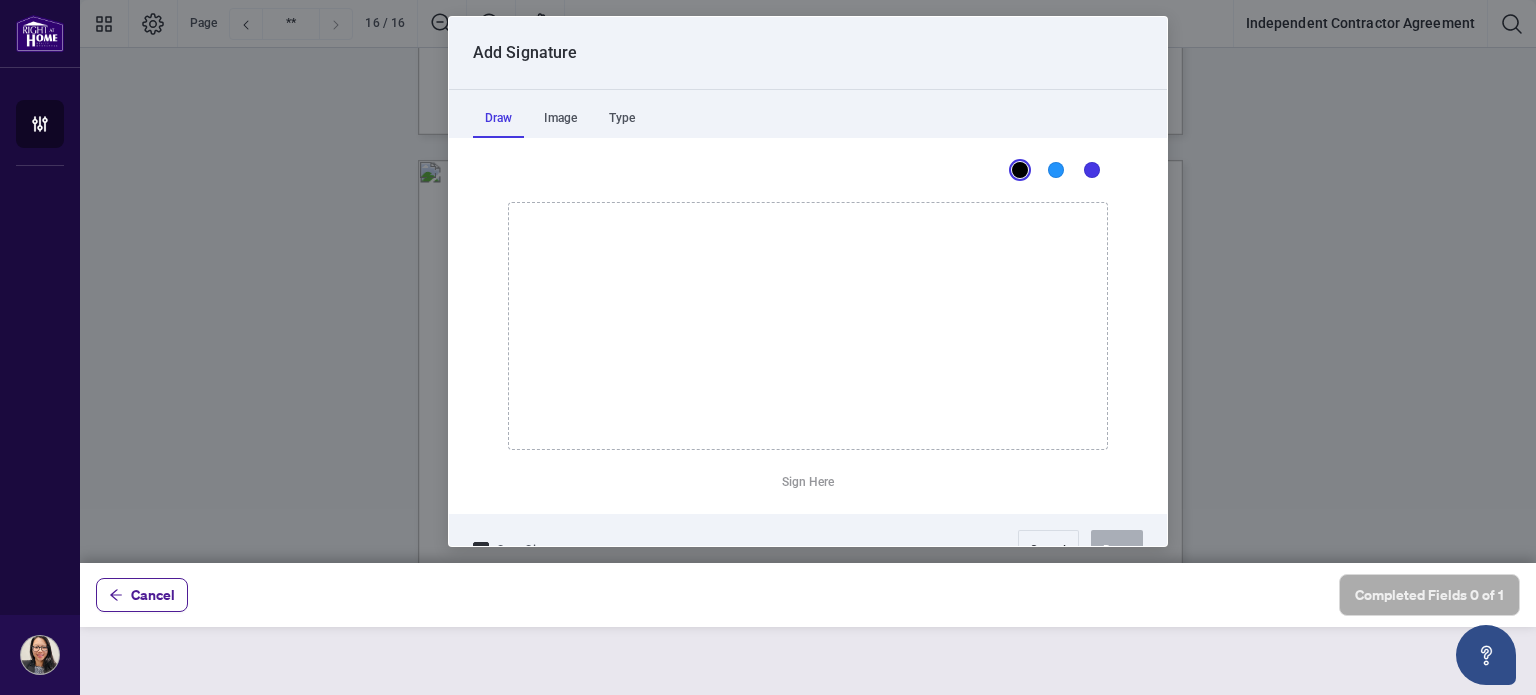 click at bounding box center [808, 281] 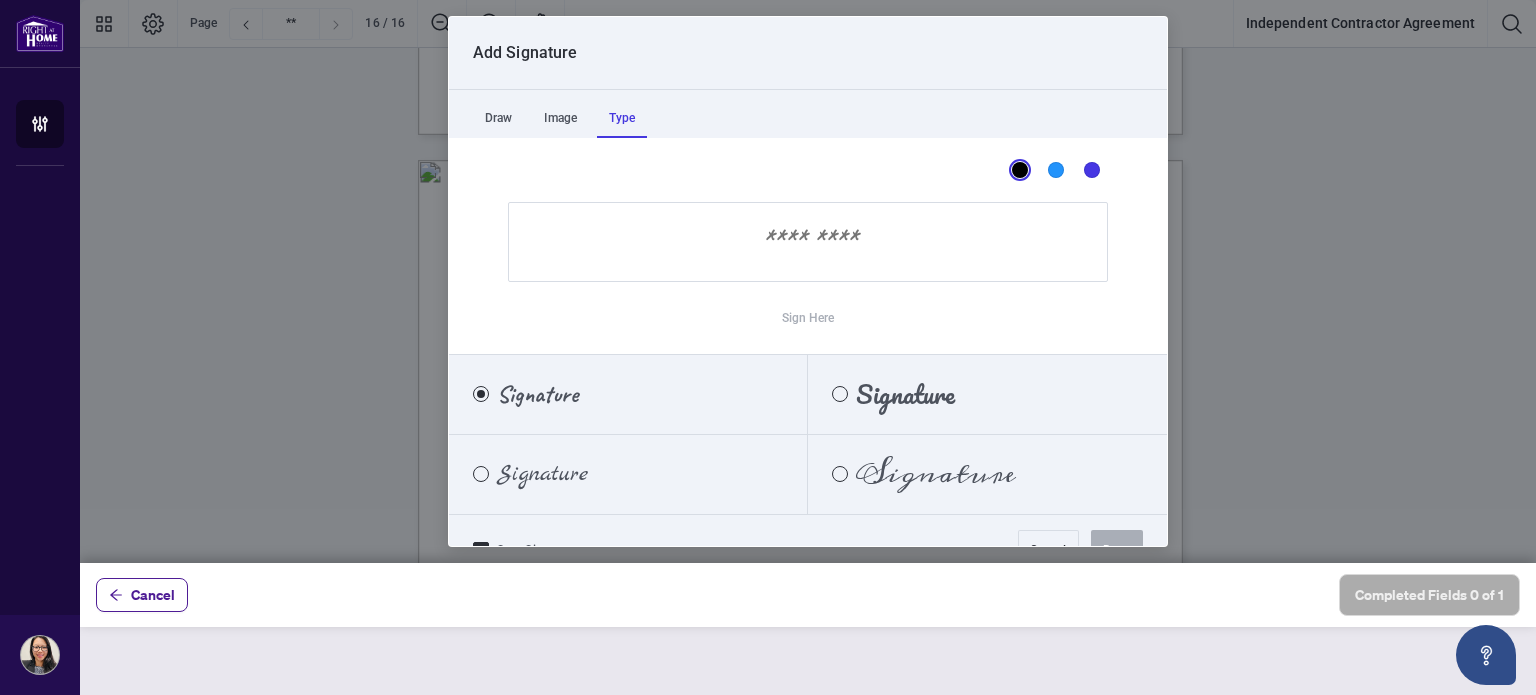 click on "Type" at bounding box center [622, 118] 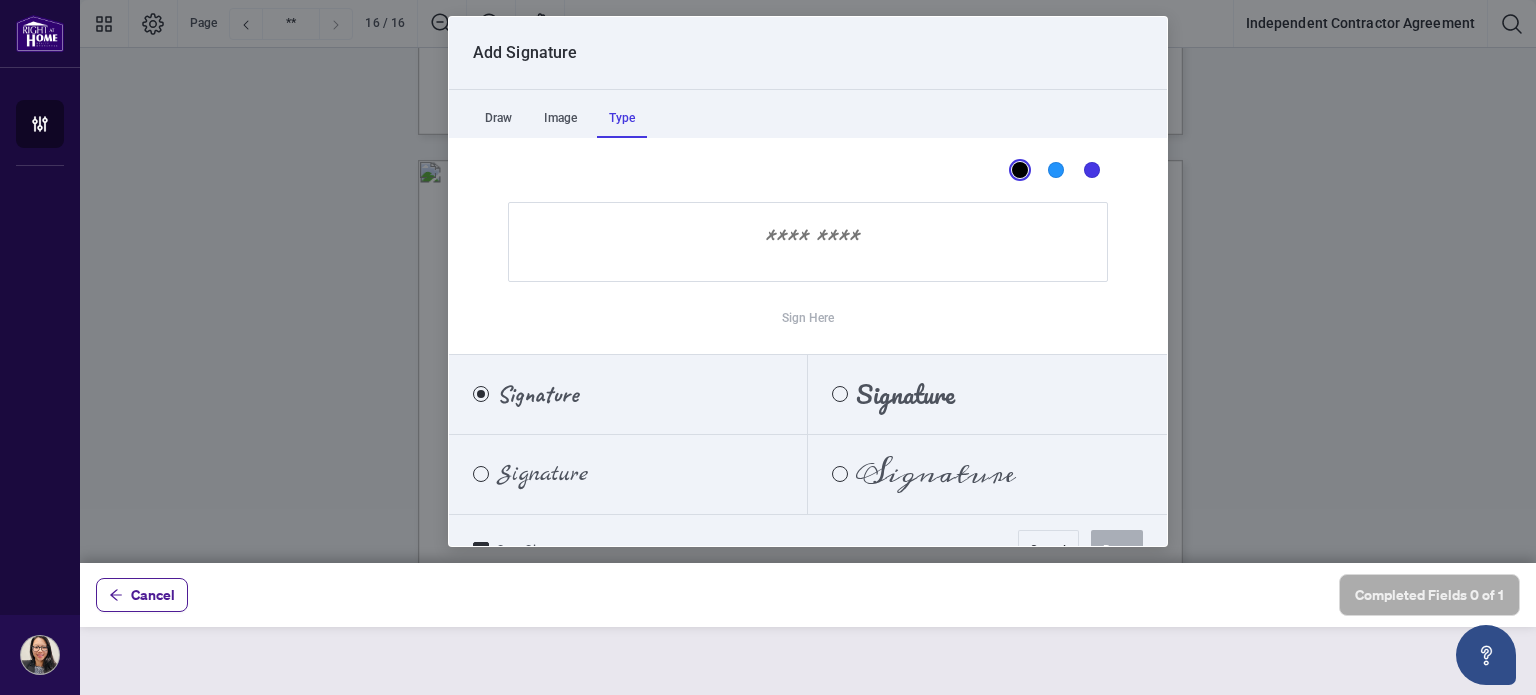 click on "Signature" at bounding box center [628, 475] 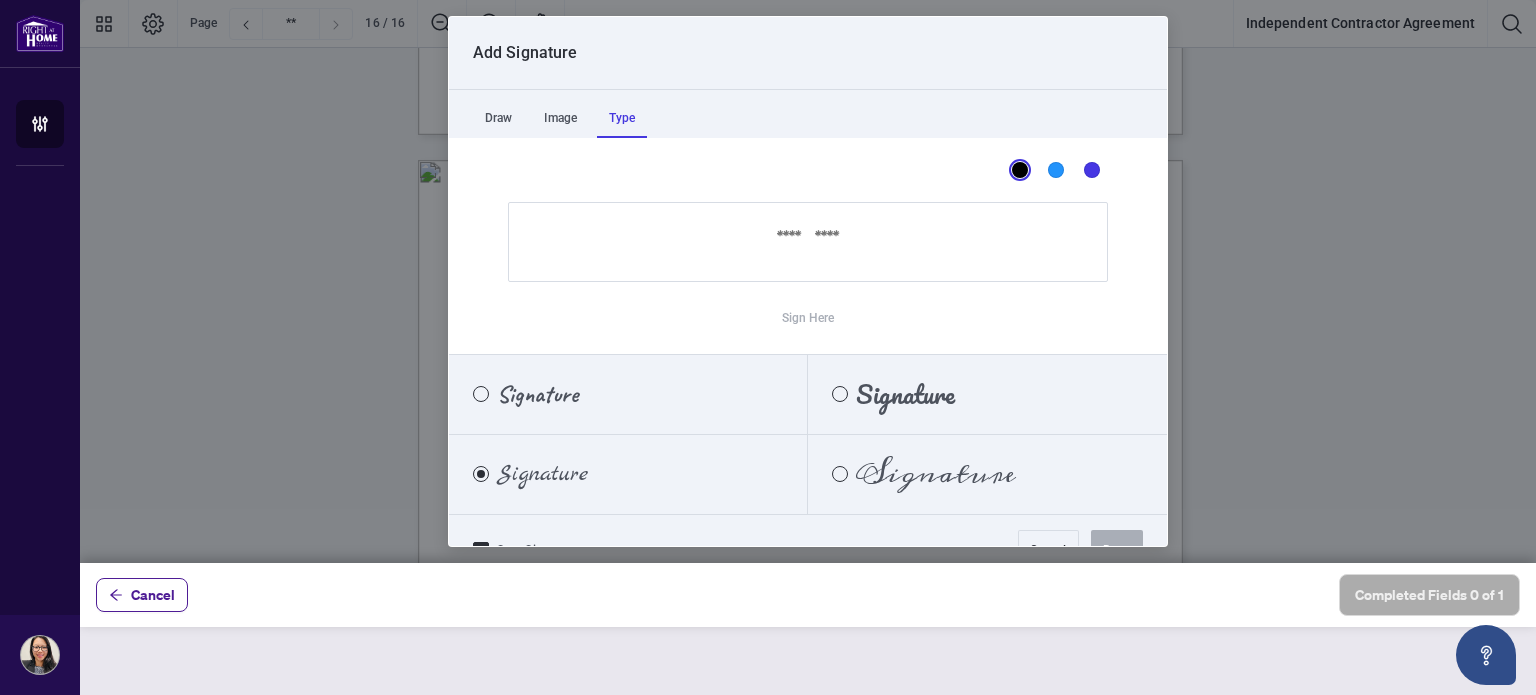 click at bounding box center [808, 242] 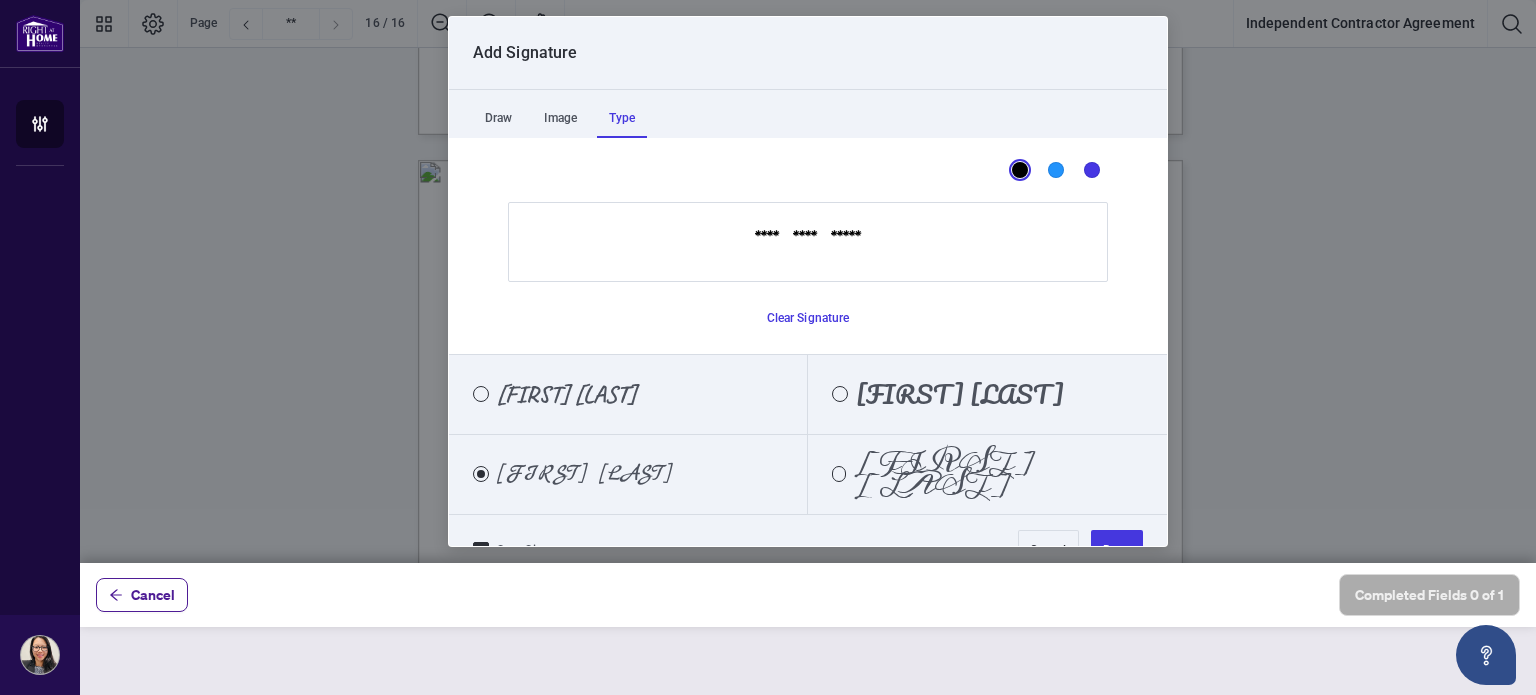 type on "**********" 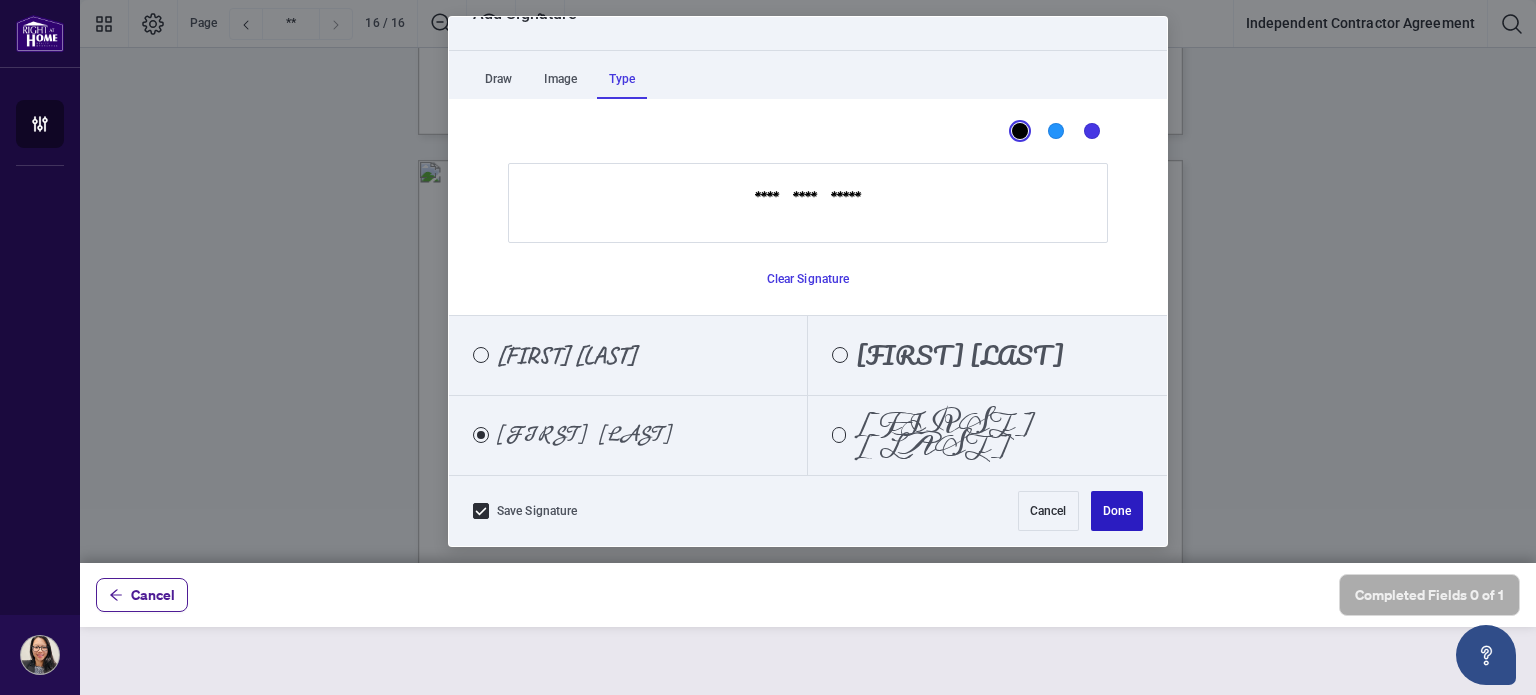 click on "Done" at bounding box center [1117, 511] 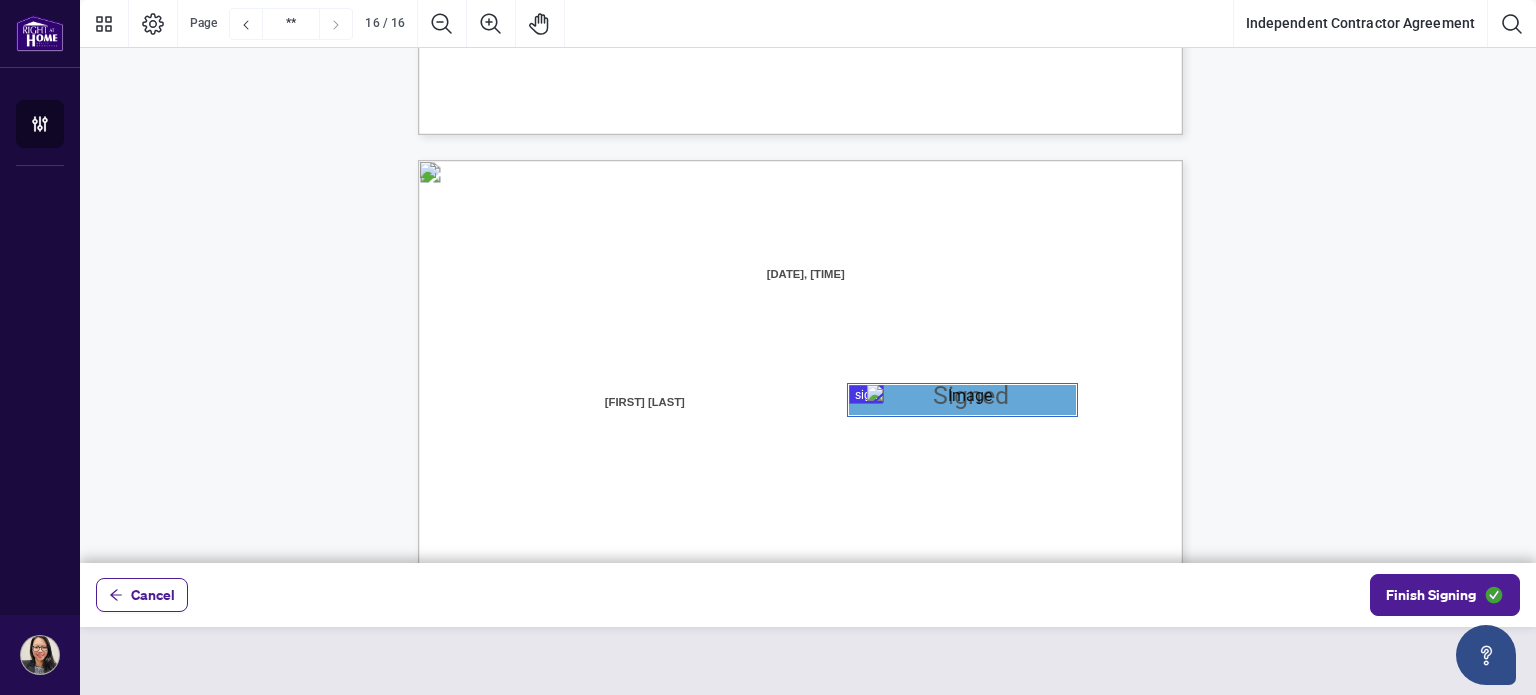 scroll, scrollTop: 15584, scrollLeft: 0, axis: vertical 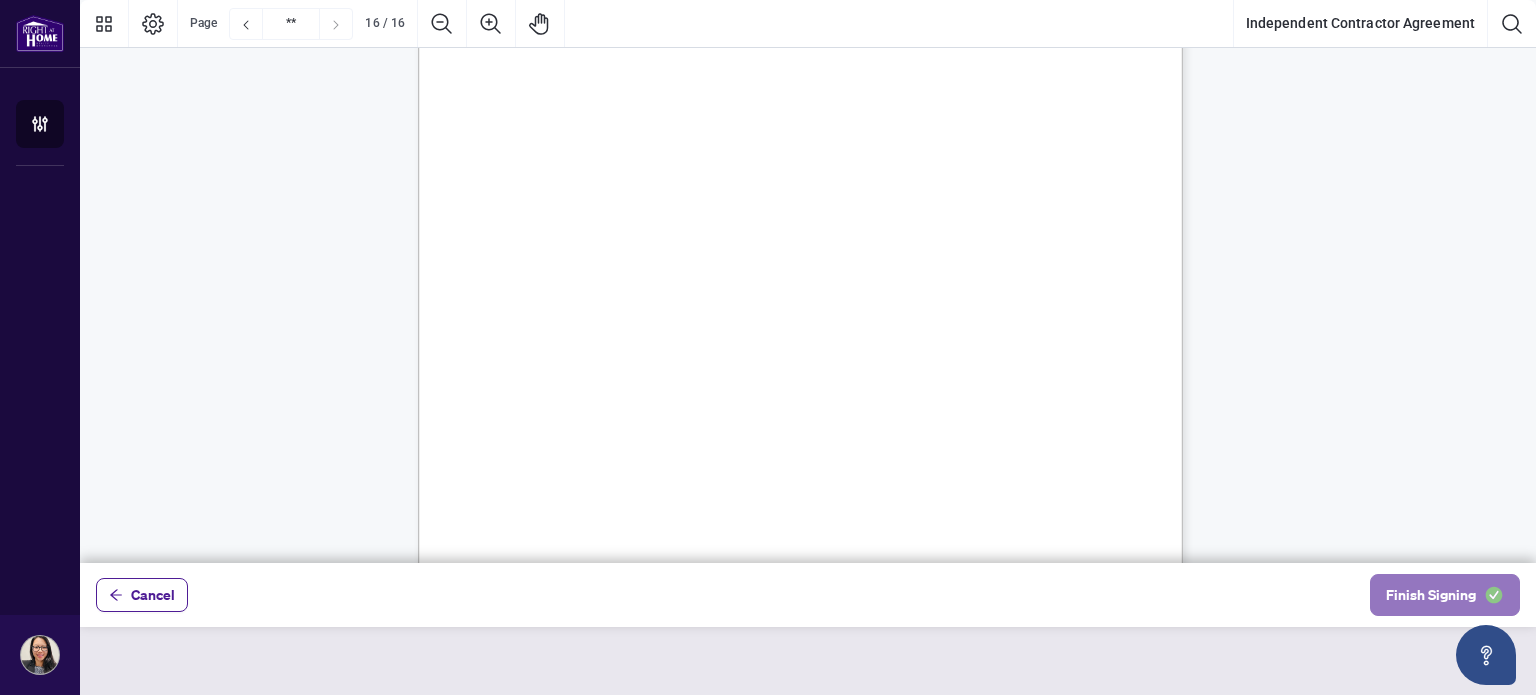 click on "Finish Signing" at bounding box center [1431, 595] 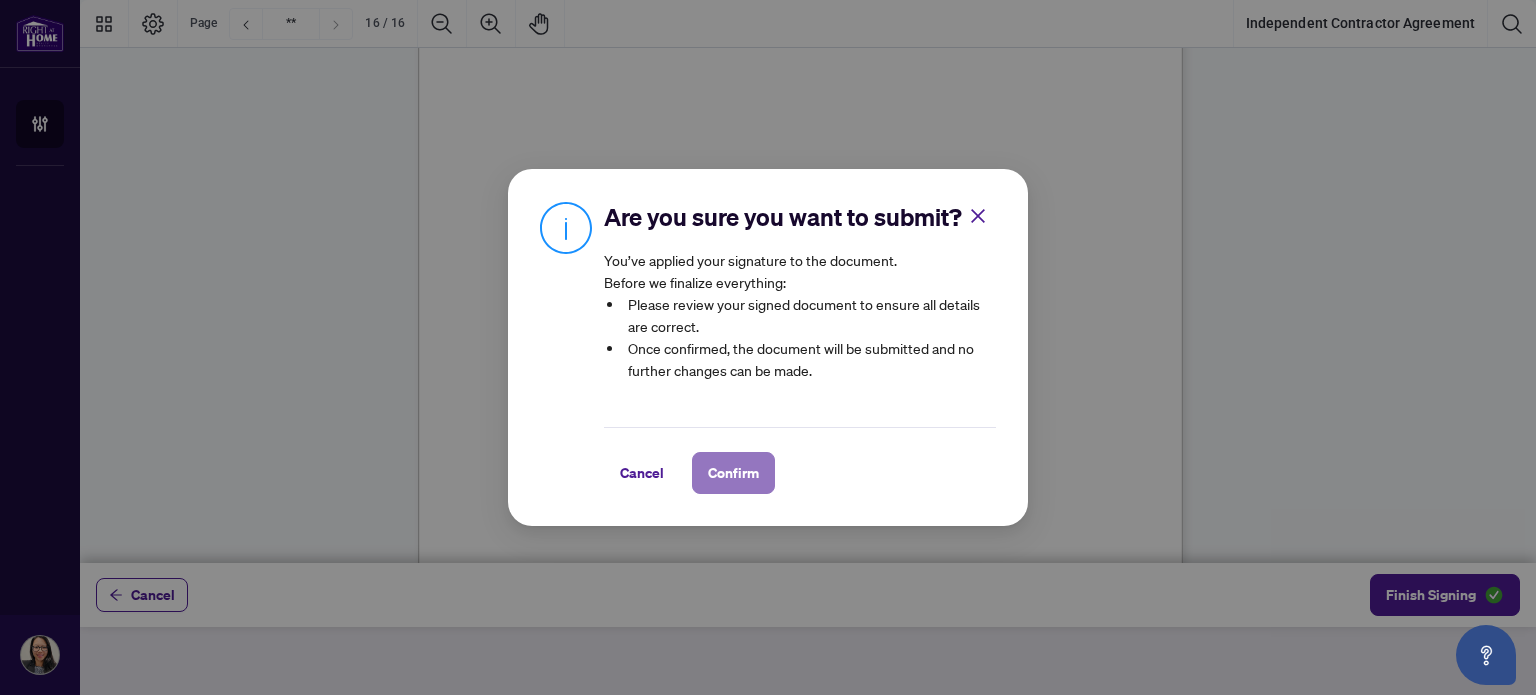 click on "Confirm" at bounding box center [733, 473] 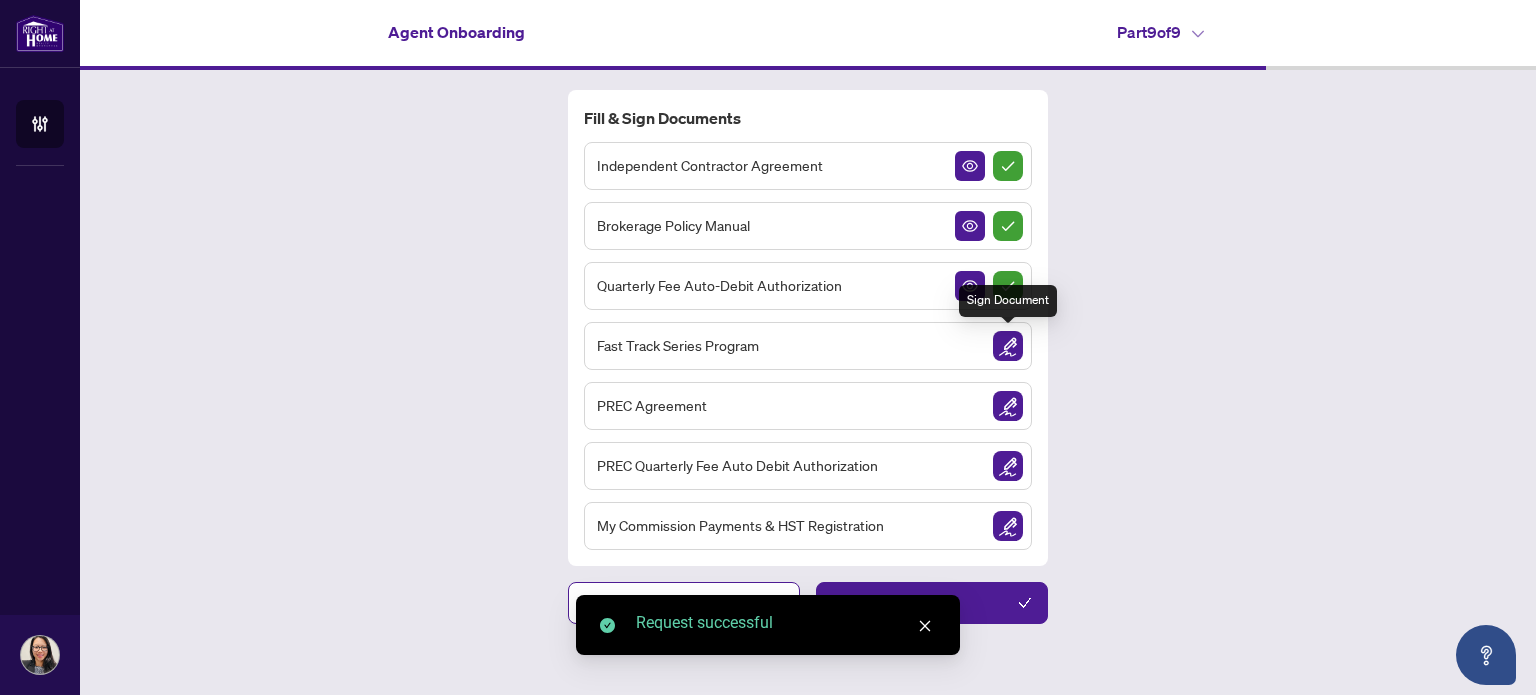 click at bounding box center (1008, 346) 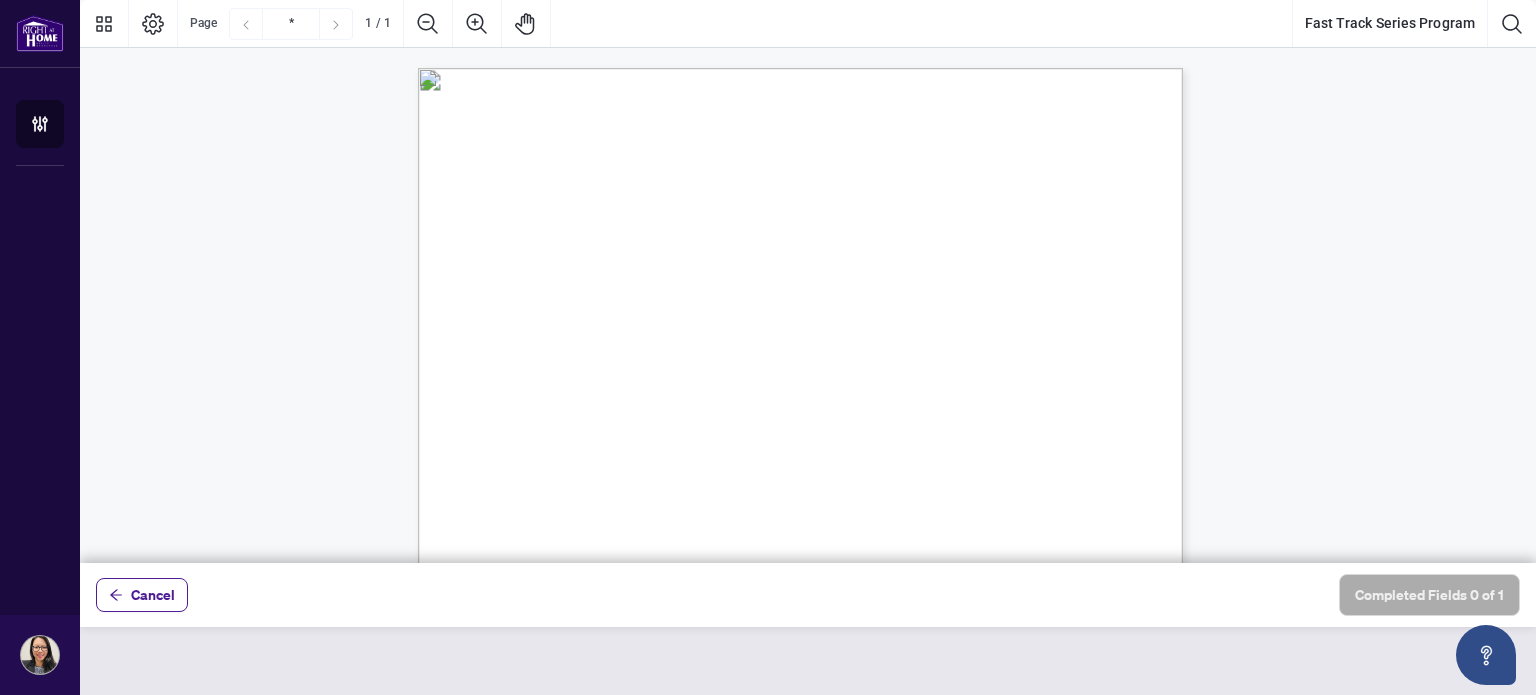 scroll, scrollTop: 0, scrollLeft: 0, axis: both 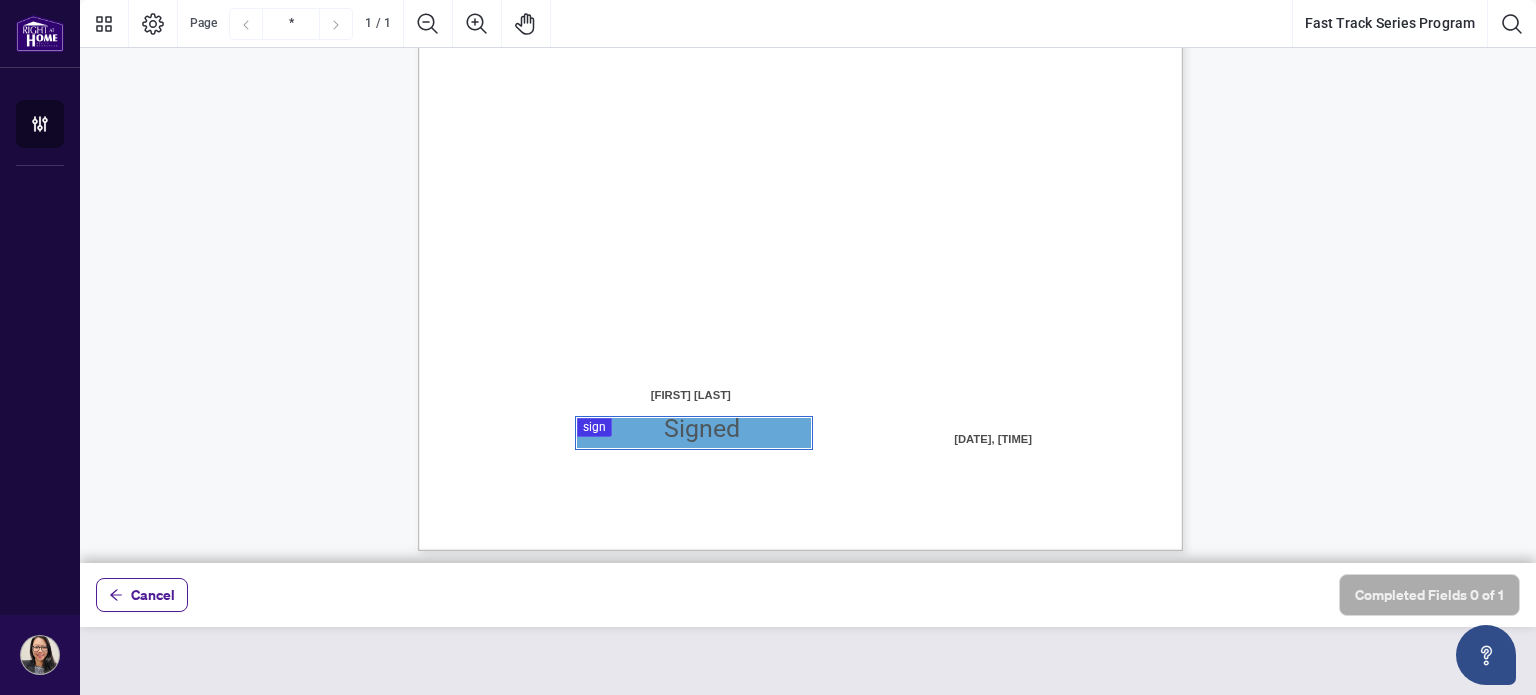 click at bounding box center (808, 281) 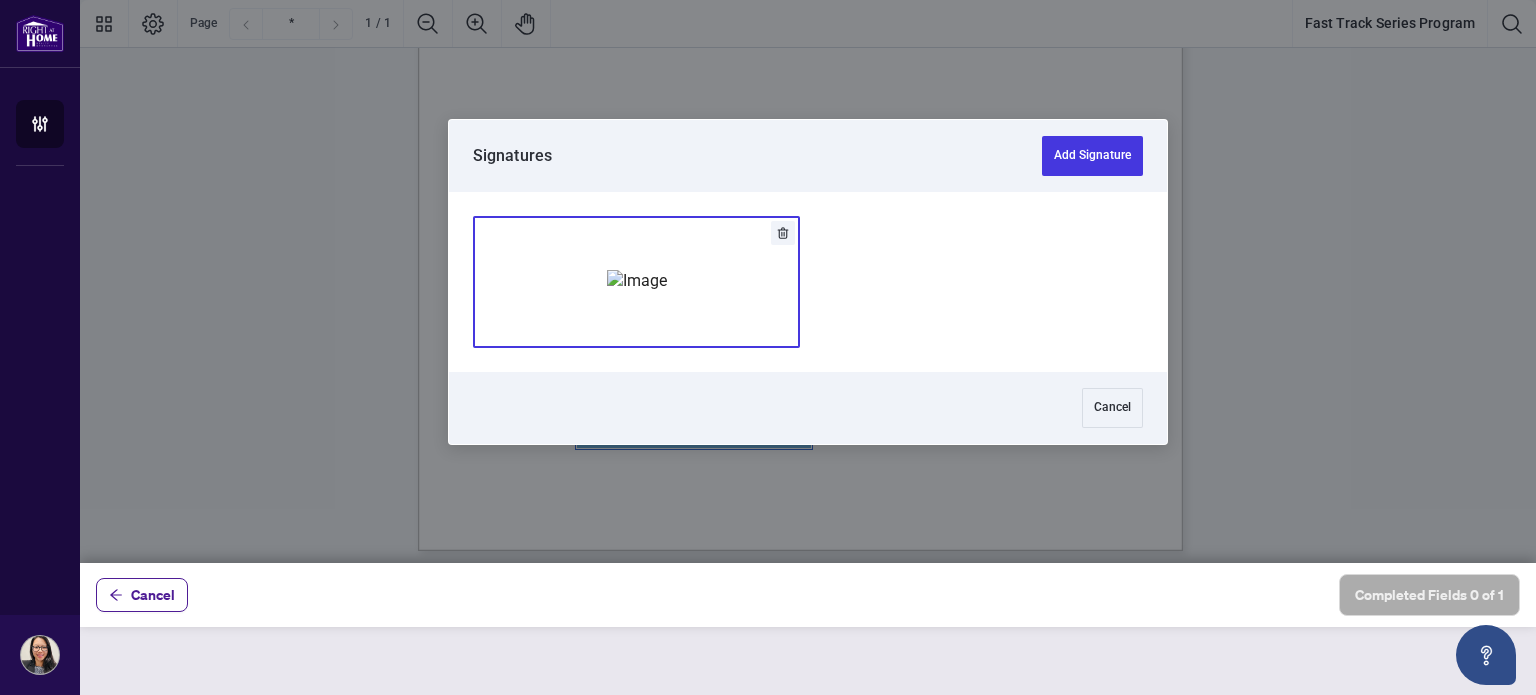 click at bounding box center (637, 281) 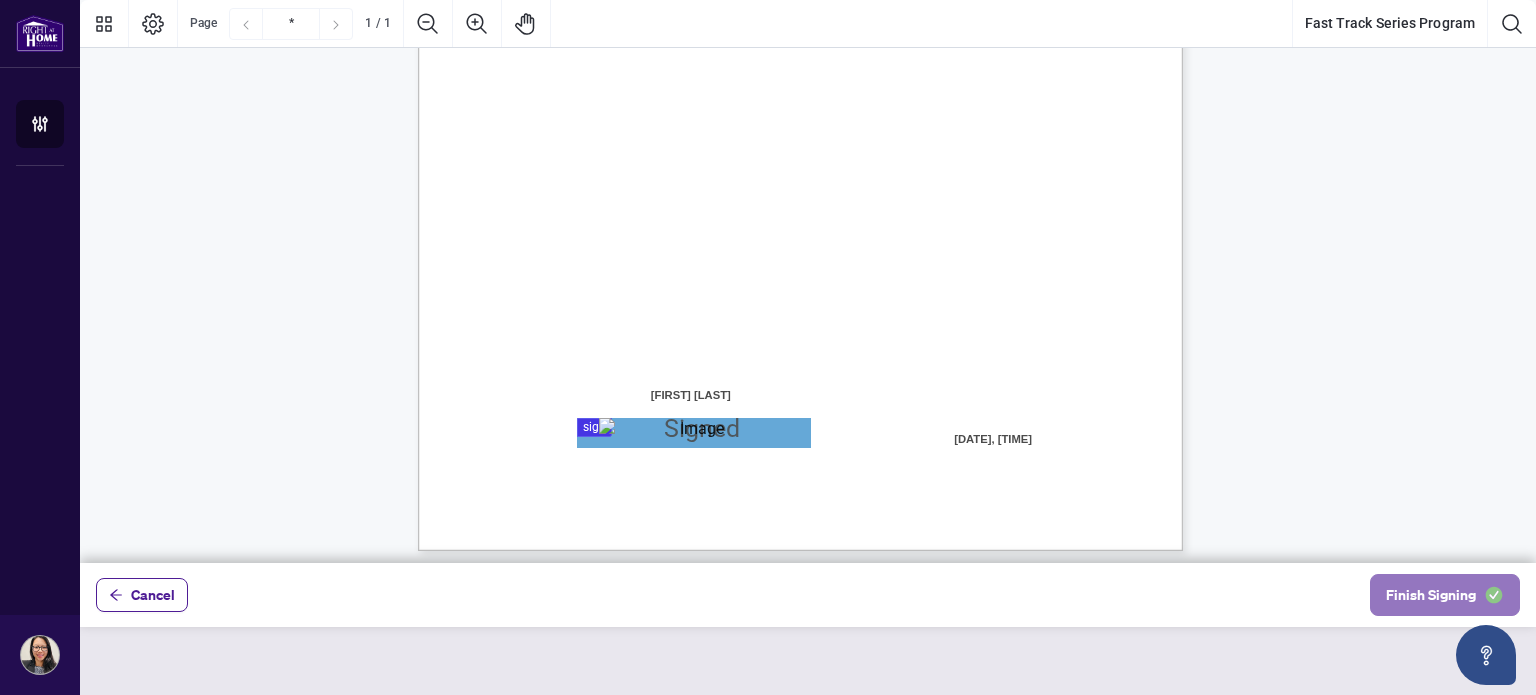 click on "Finish Signing" at bounding box center (1431, 595) 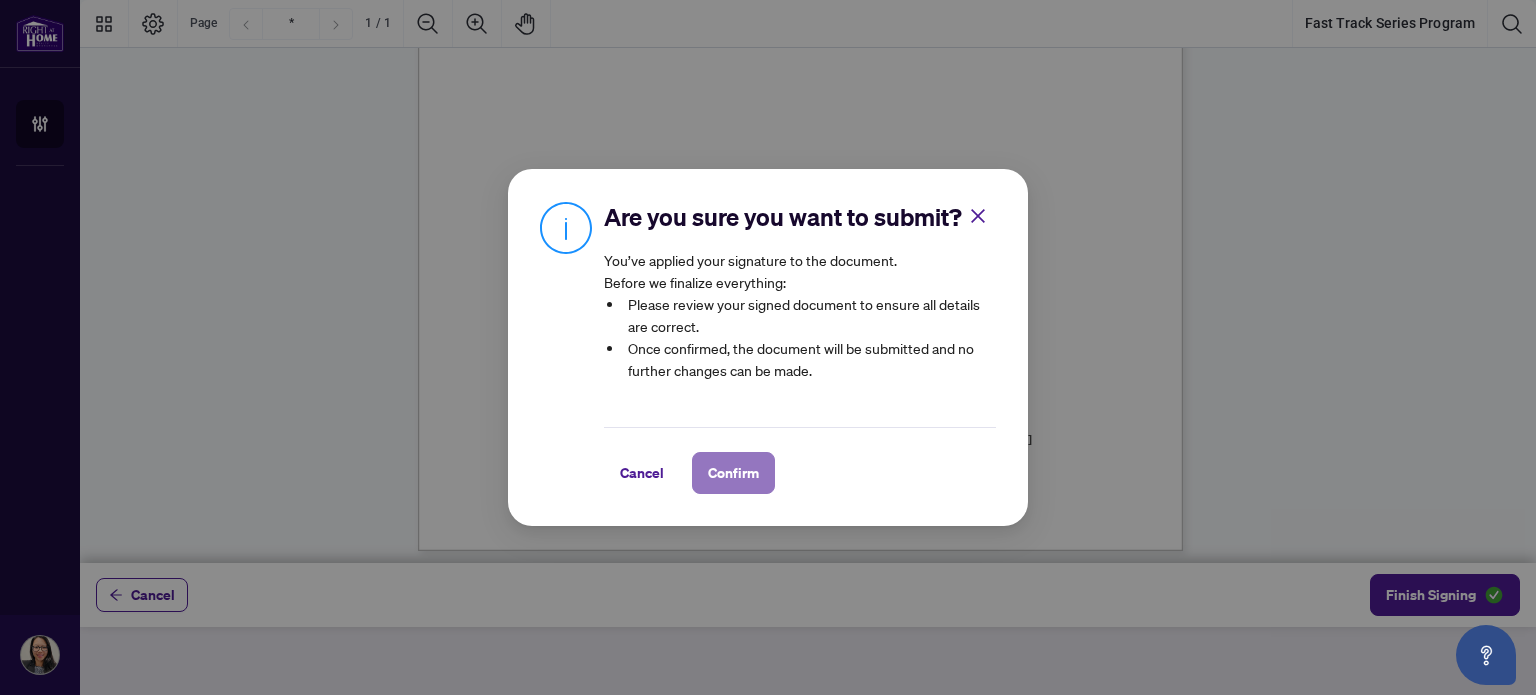click on "Confirm" at bounding box center (733, 473) 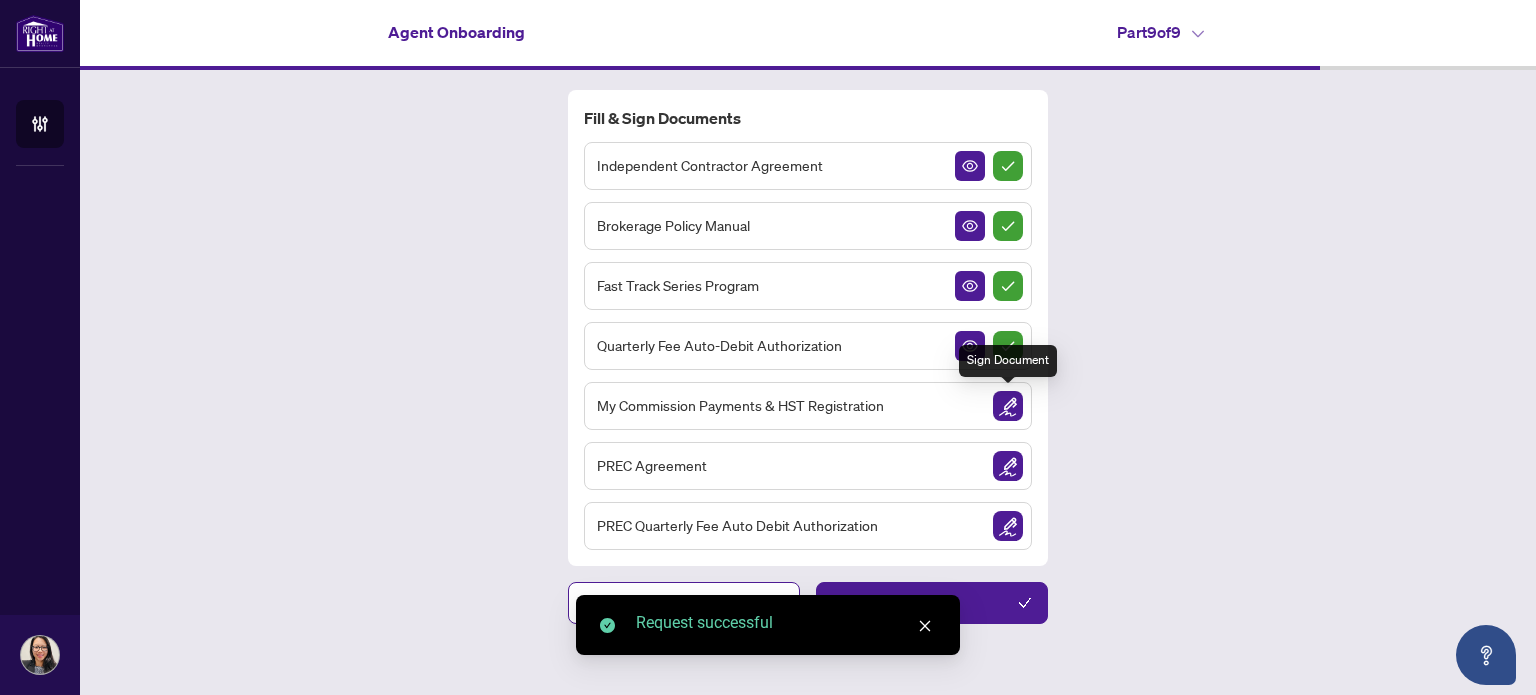 click at bounding box center [1008, 406] 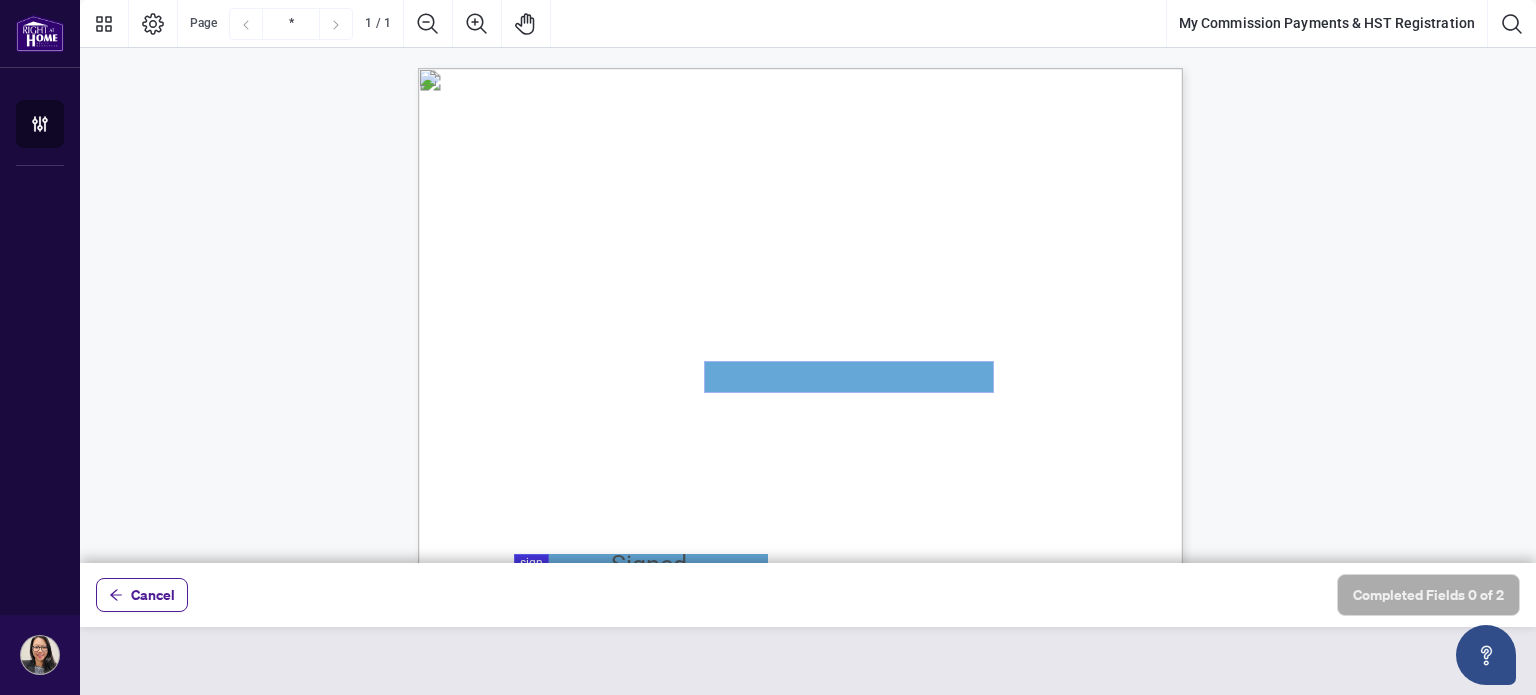 click at bounding box center [849, 377] 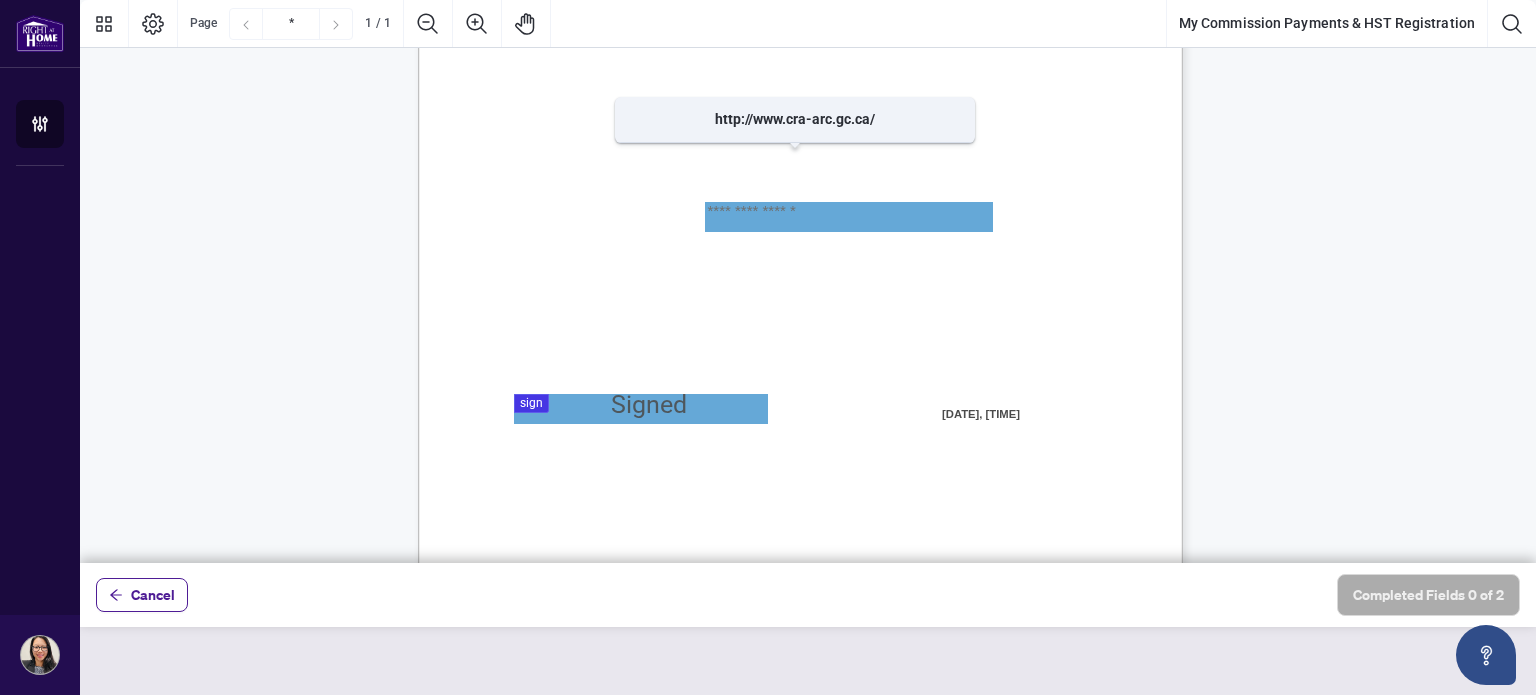 scroll, scrollTop: 186, scrollLeft: 0, axis: vertical 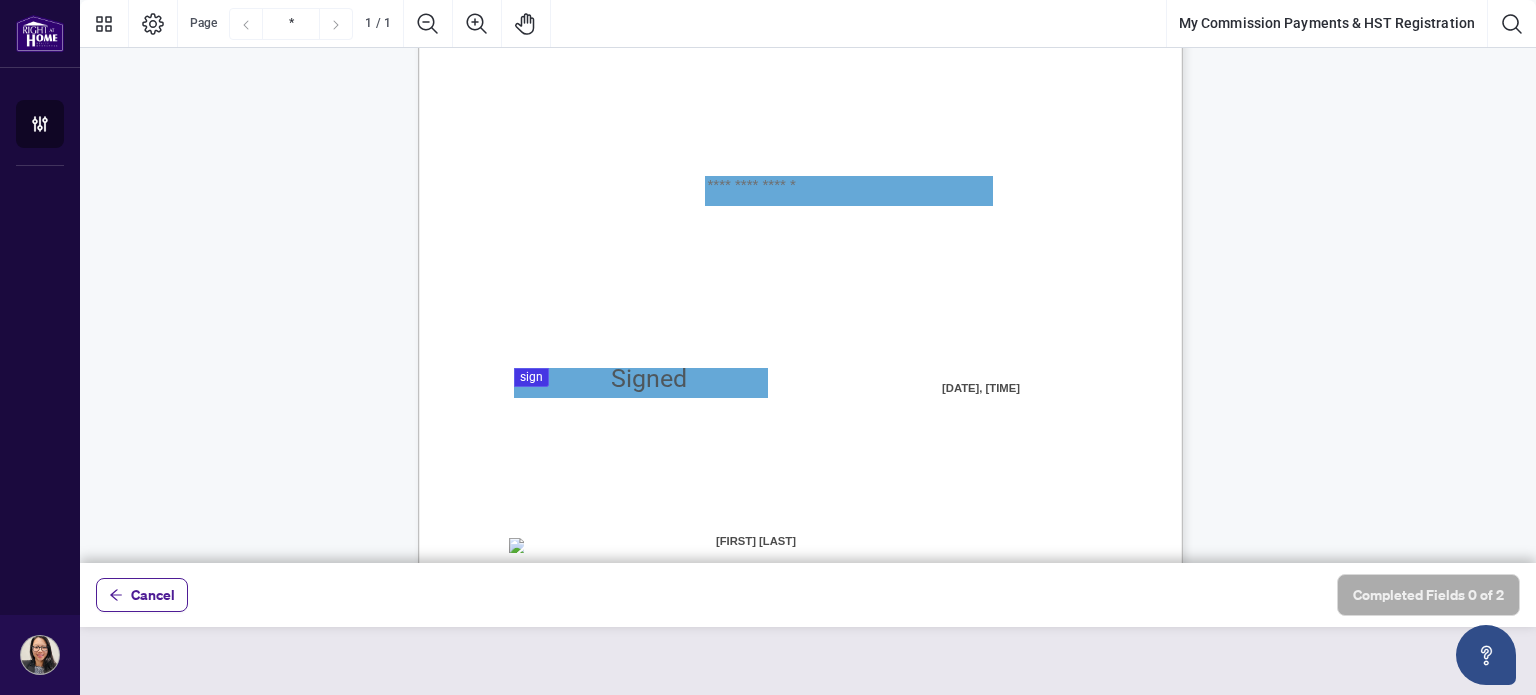 type on "**********" 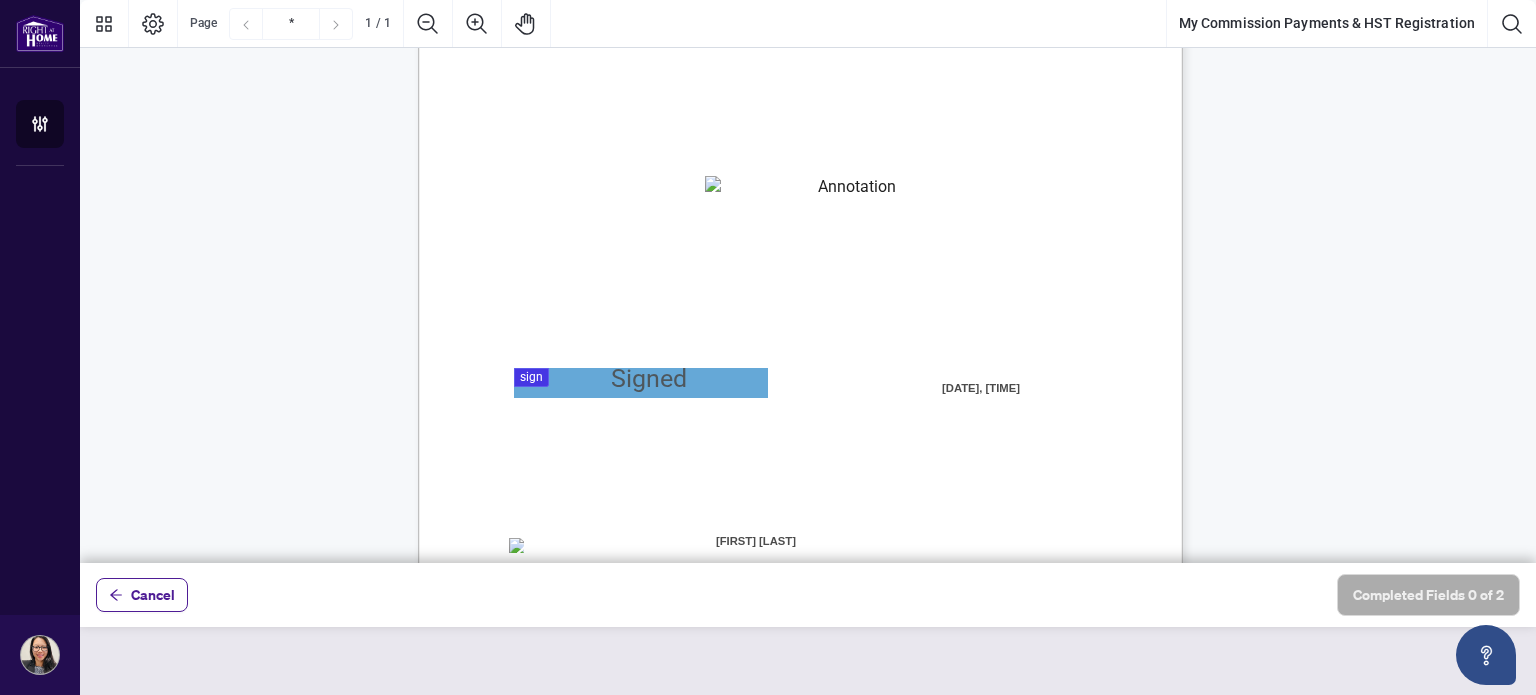 click at bounding box center (808, 281) 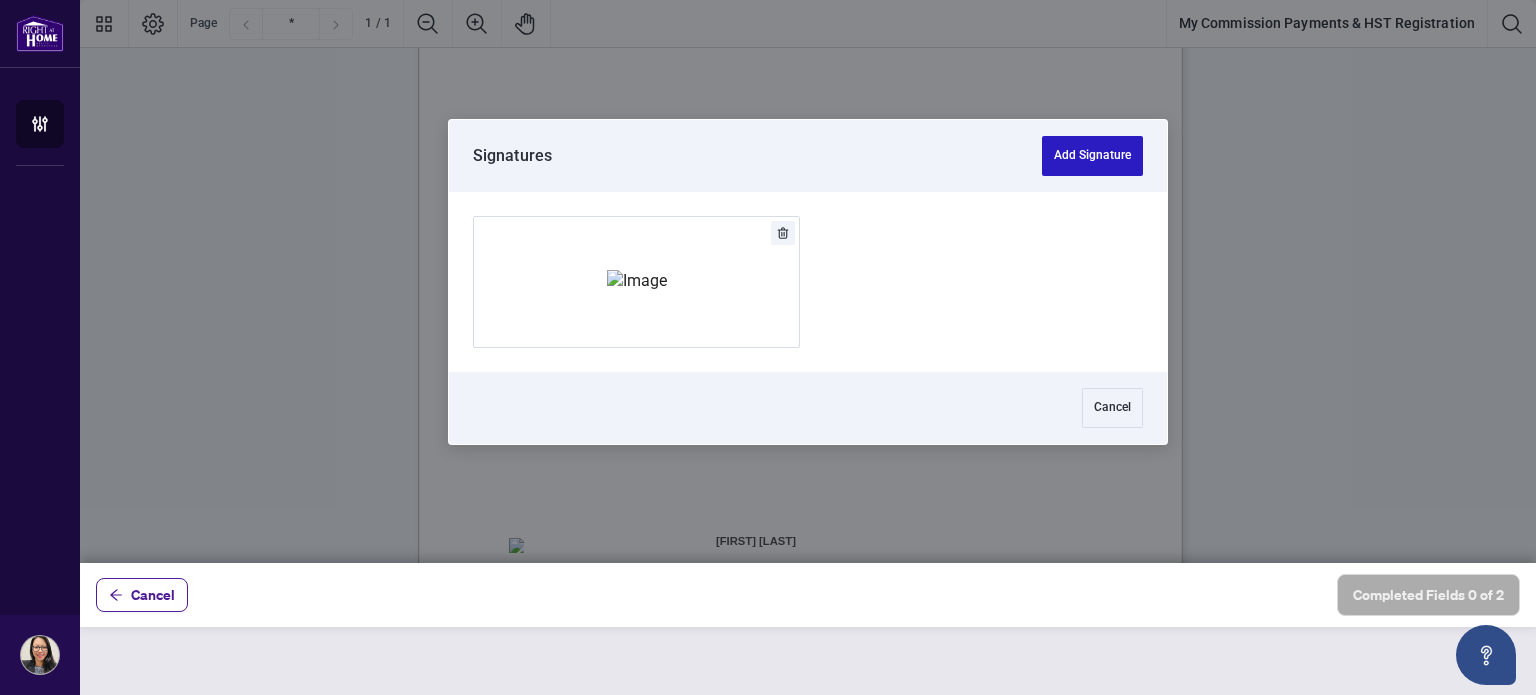 click on "Add Signature" at bounding box center (1092, 156) 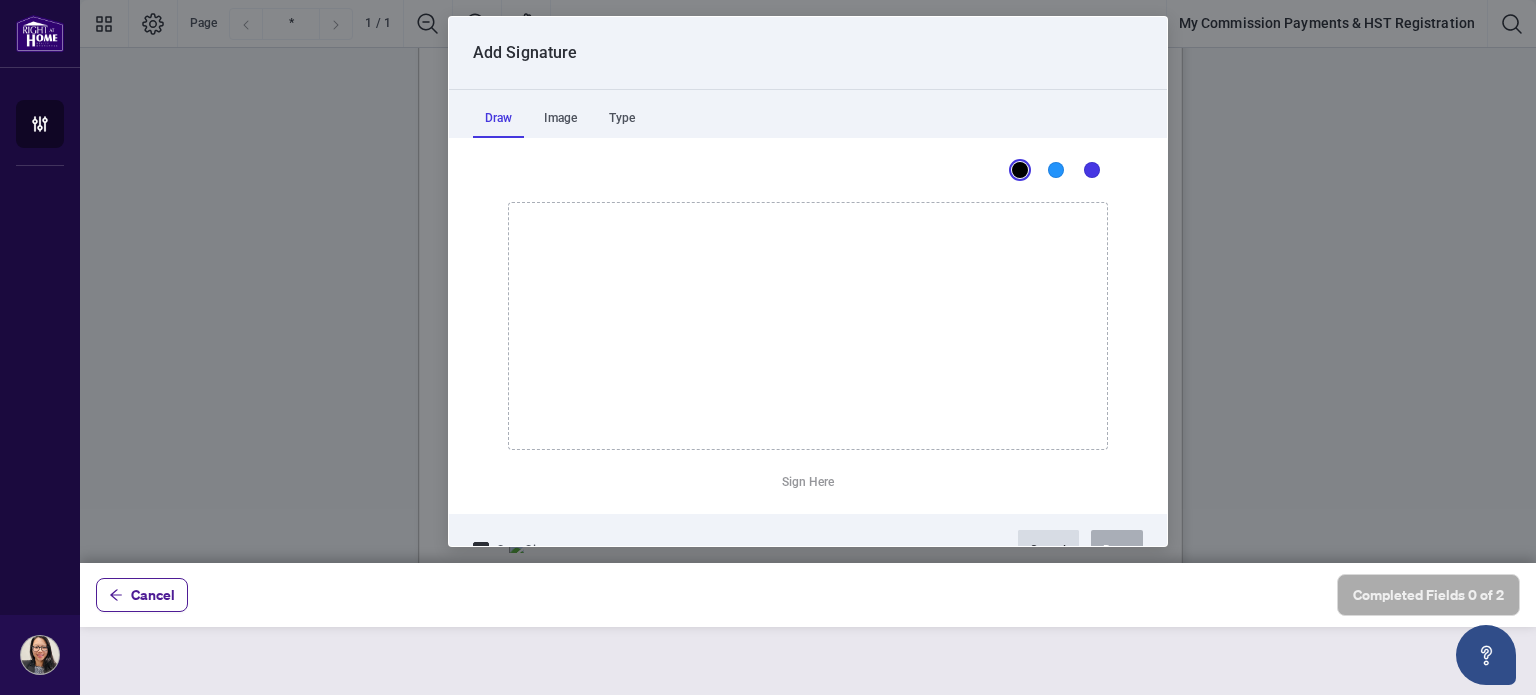 click on "Cancel" at bounding box center (1048, 550) 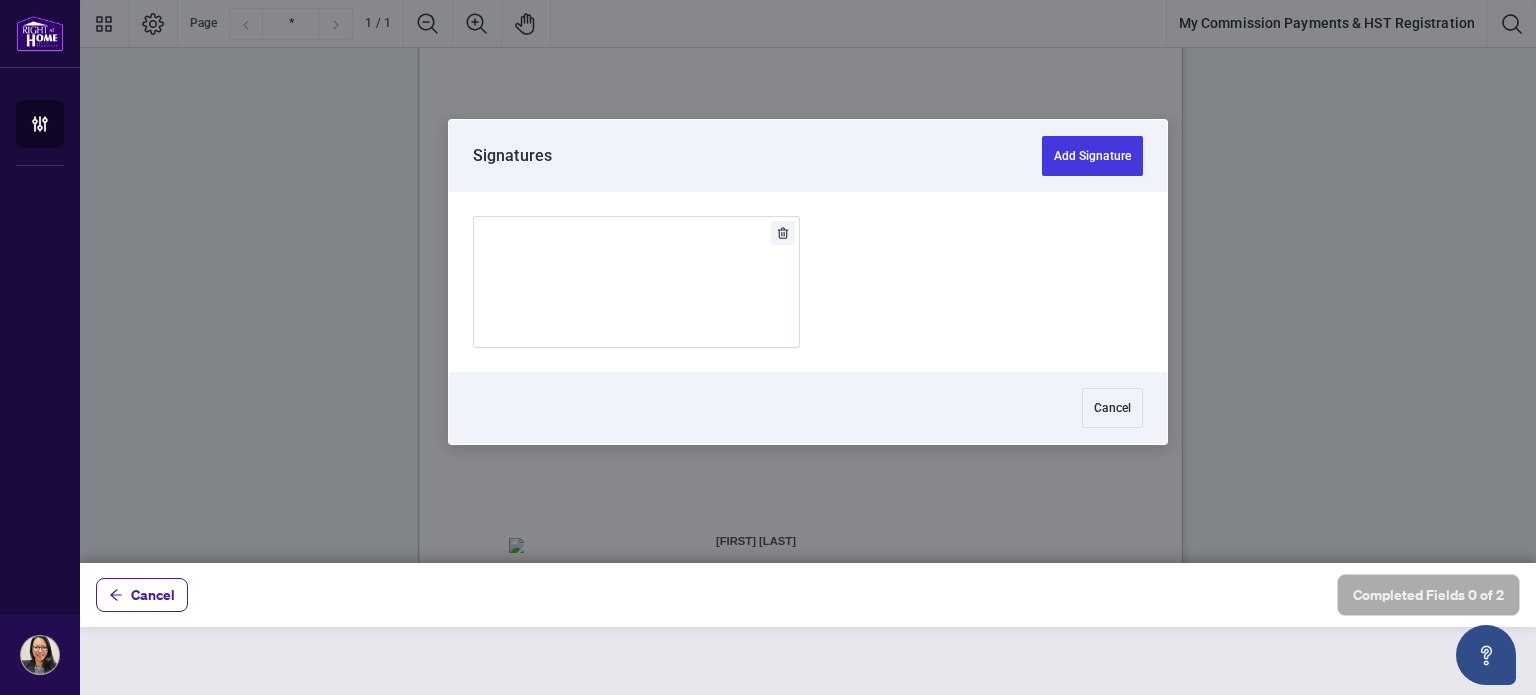 click at bounding box center (808, 281) 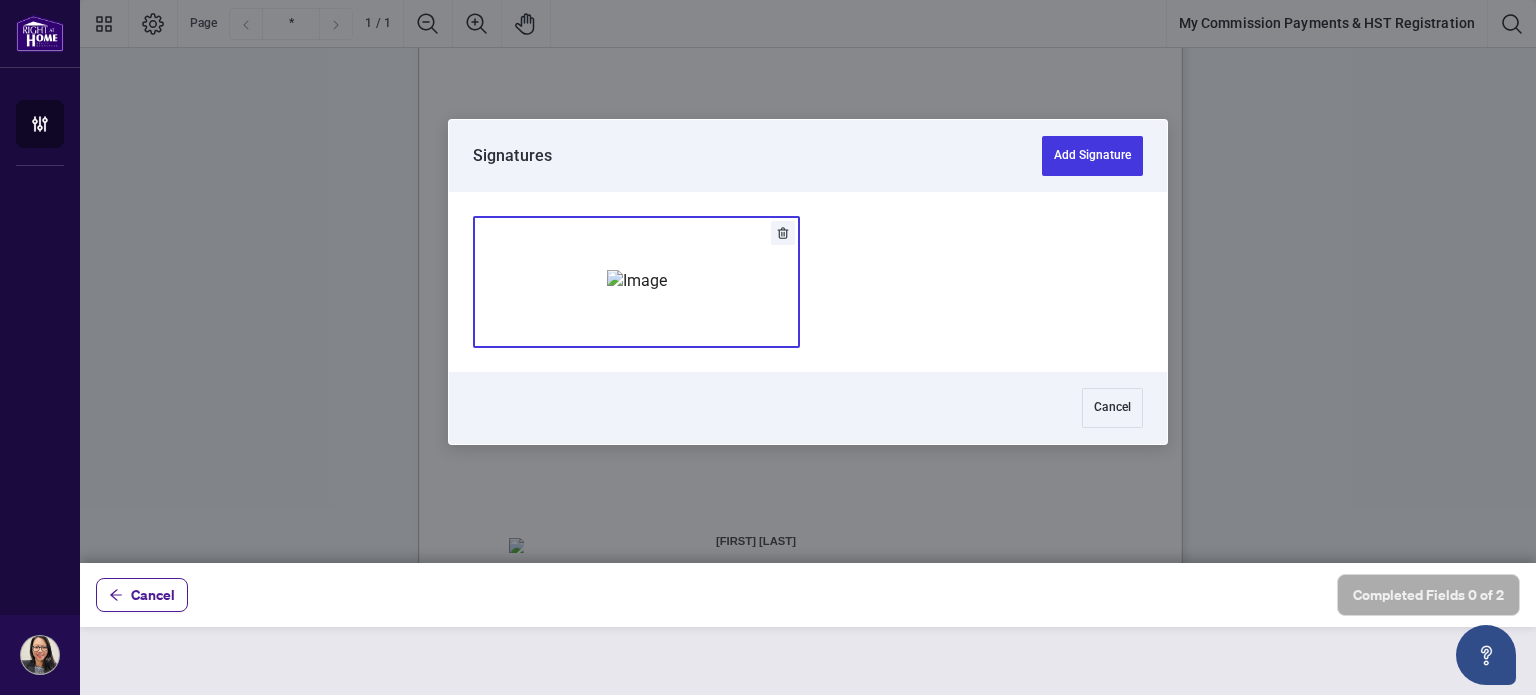 click at bounding box center [637, 281] 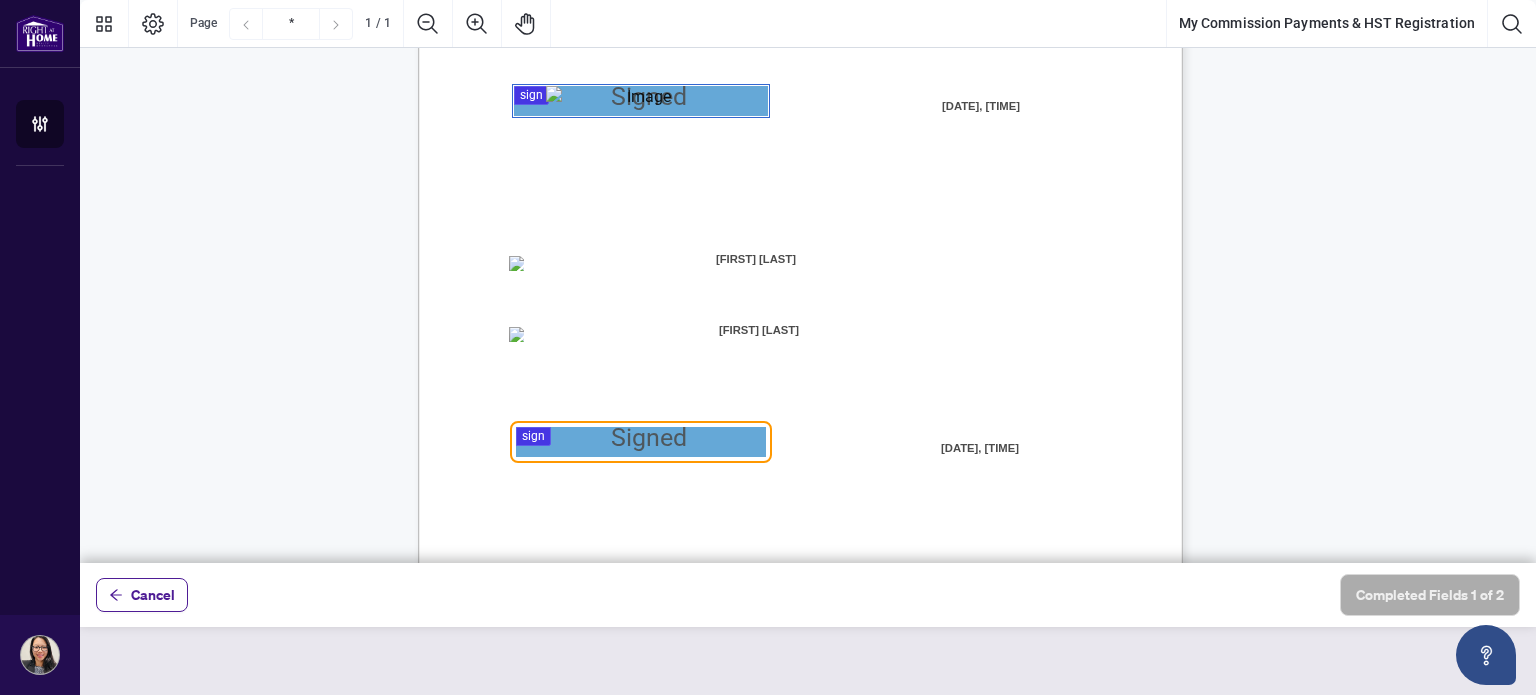 scroll, scrollTop: 515, scrollLeft: 0, axis: vertical 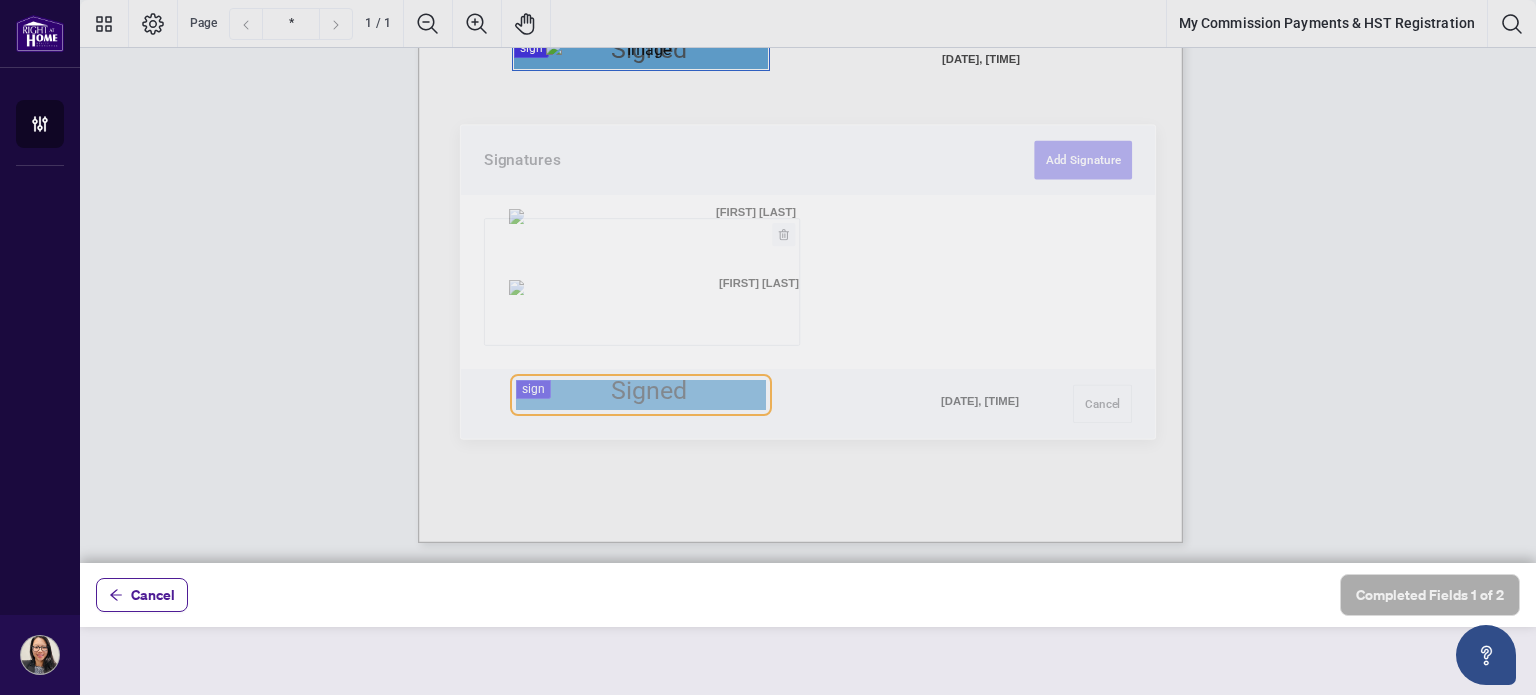 click at bounding box center (808, 281) 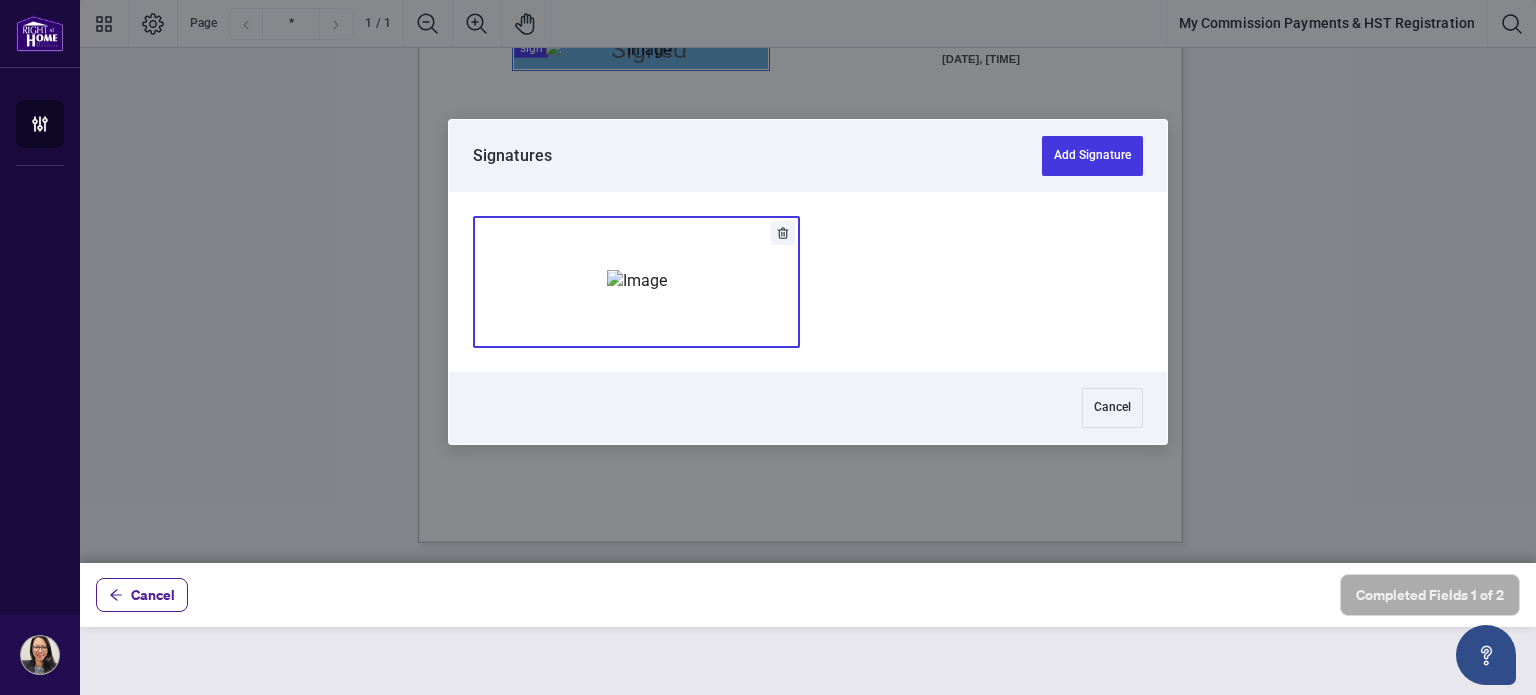 click at bounding box center [637, 281] 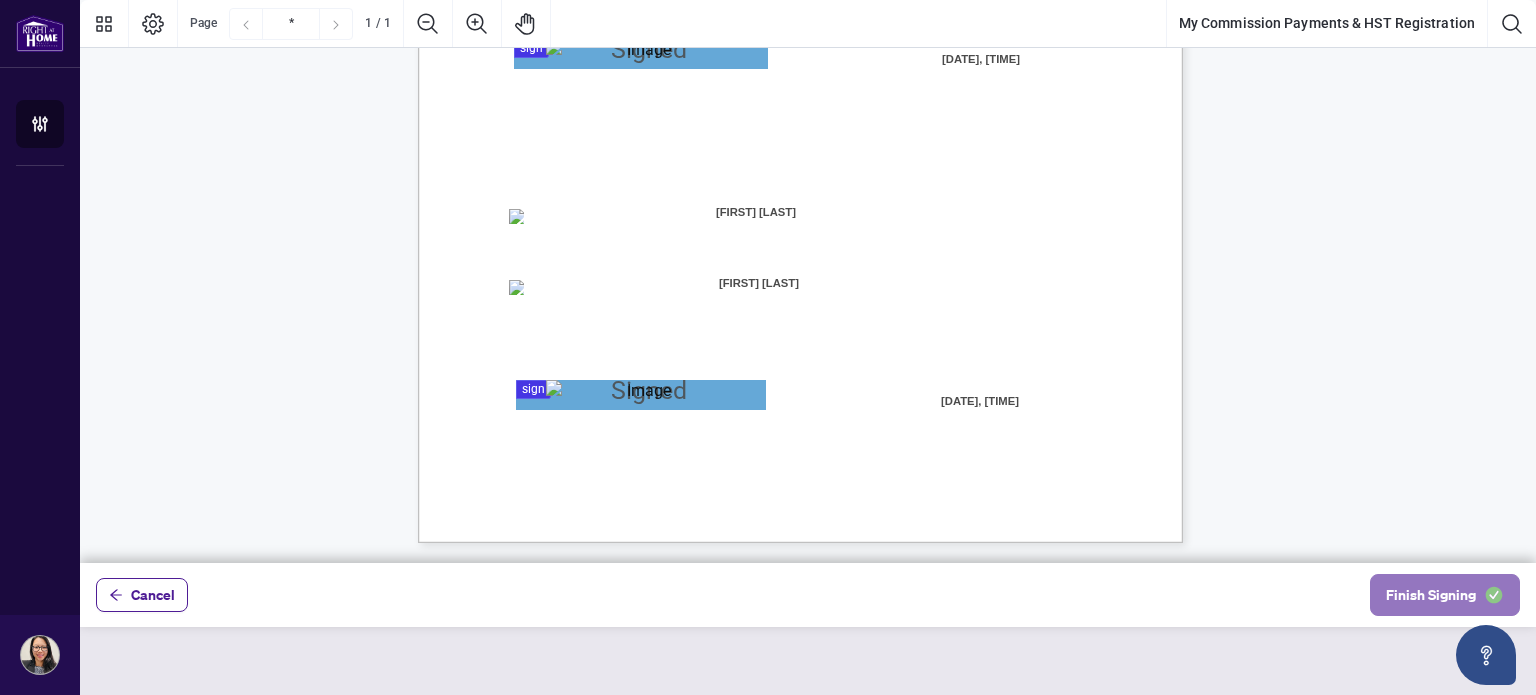 click on "Finish Signing" at bounding box center (1431, 595) 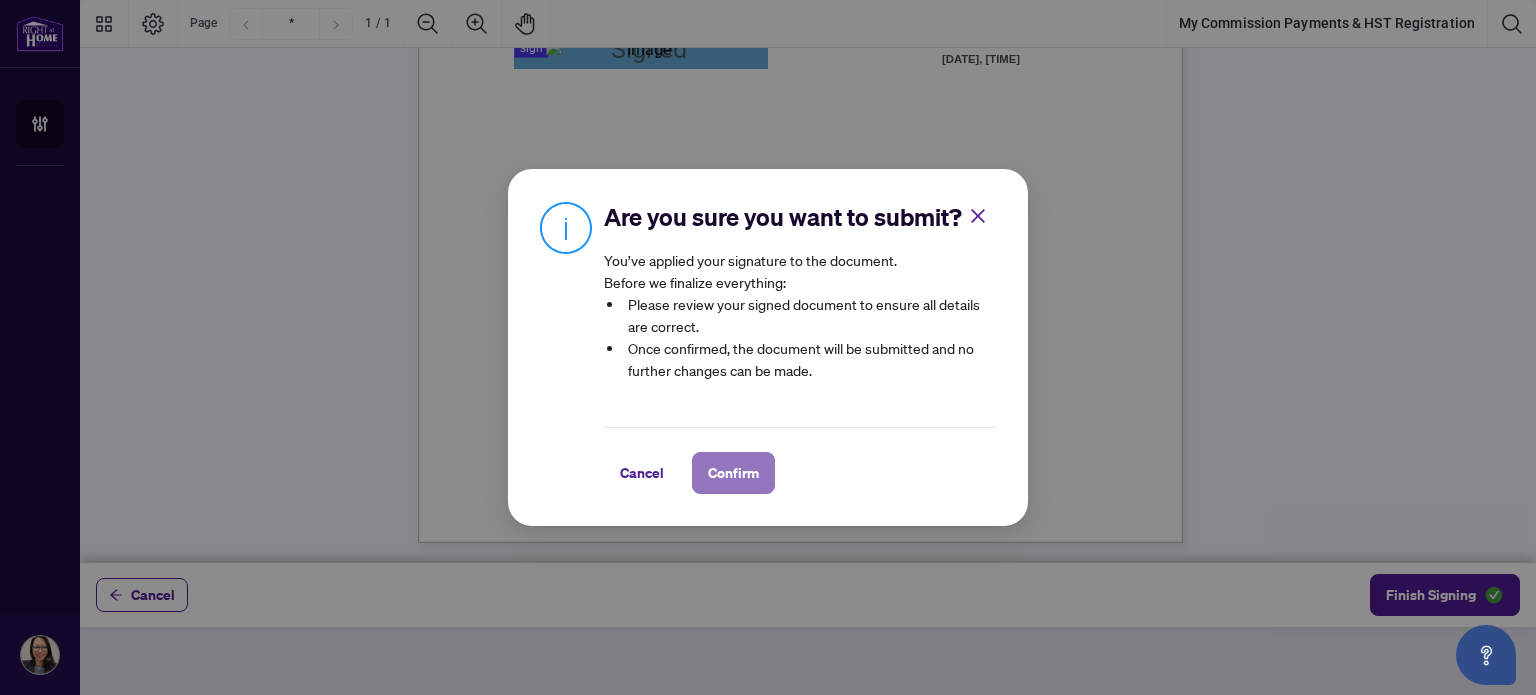 click on "Confirm" at bounding box center (733, 473) 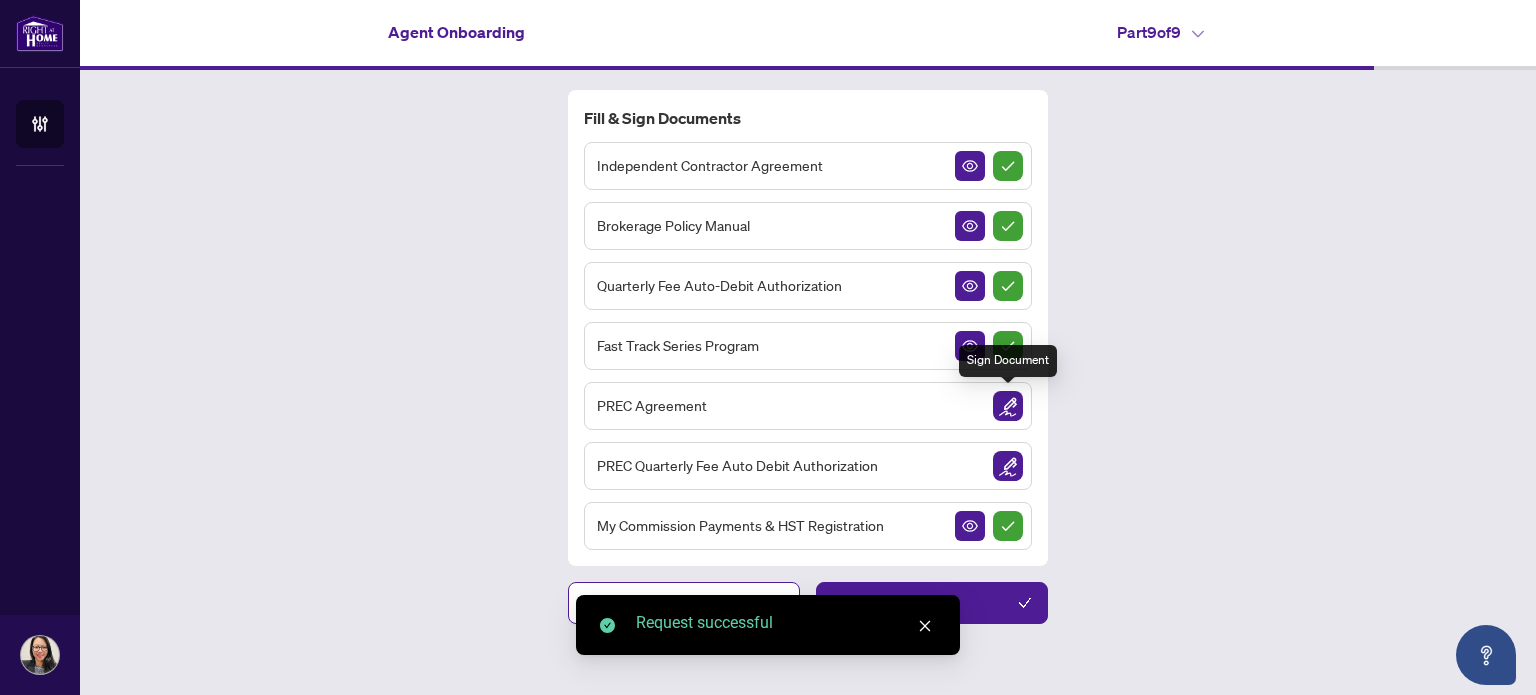 click at bounding box center (1008, 406) 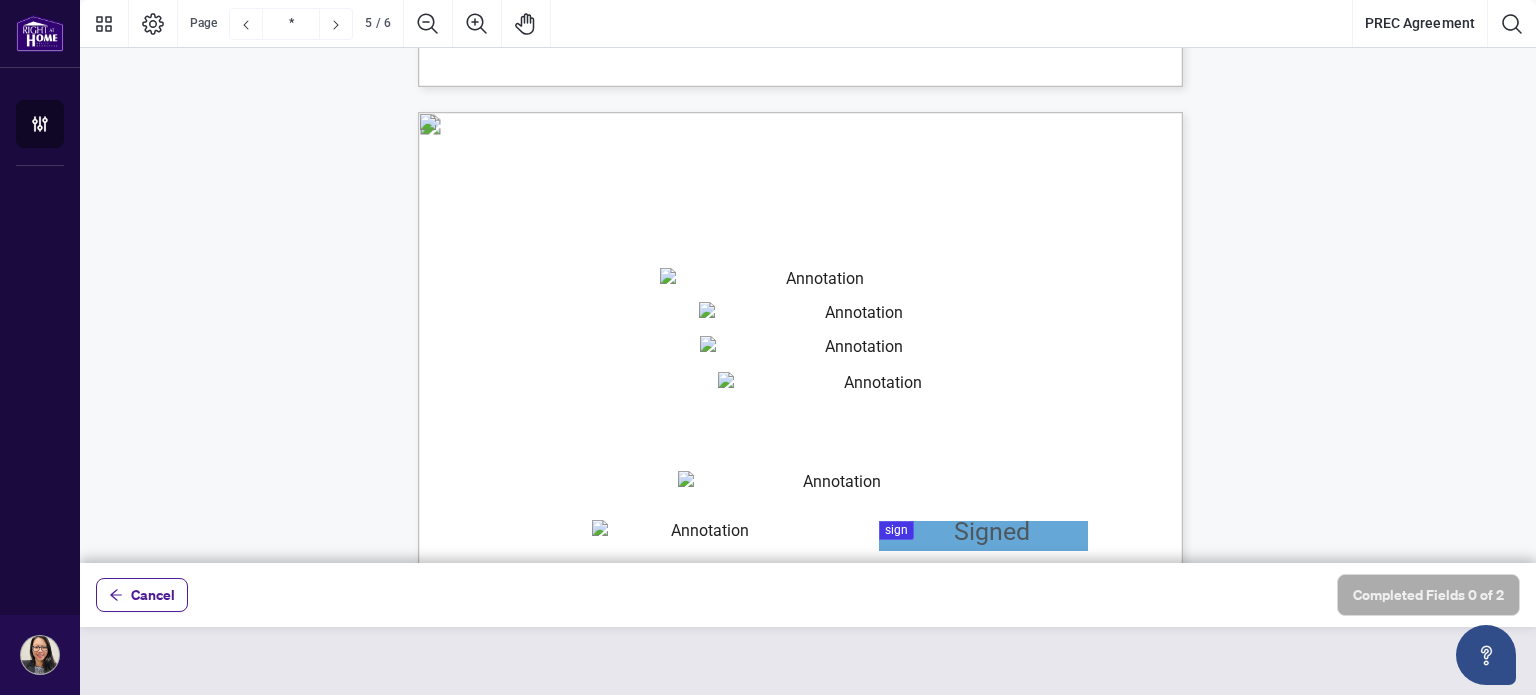 scroll, scrollTop: 0, scrollLeft: 0, axis: both 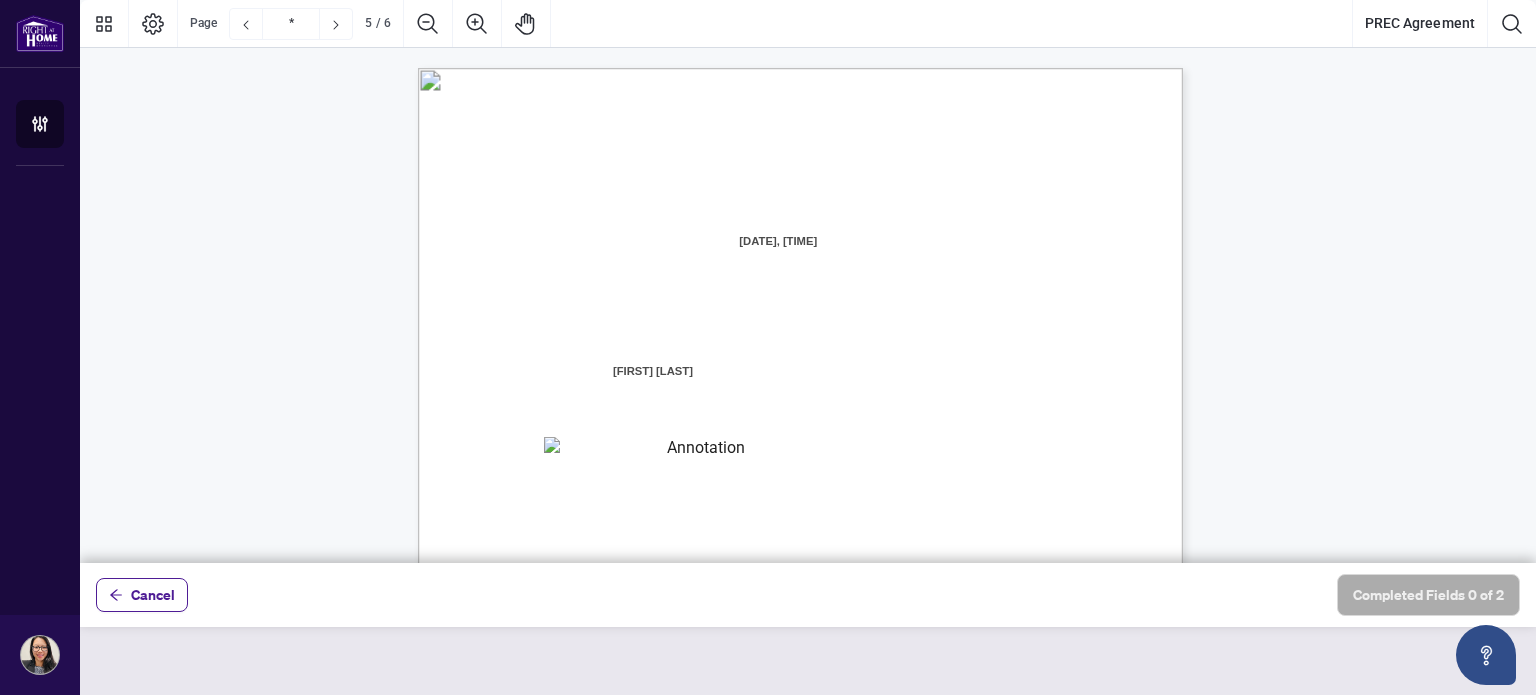 type on "*" 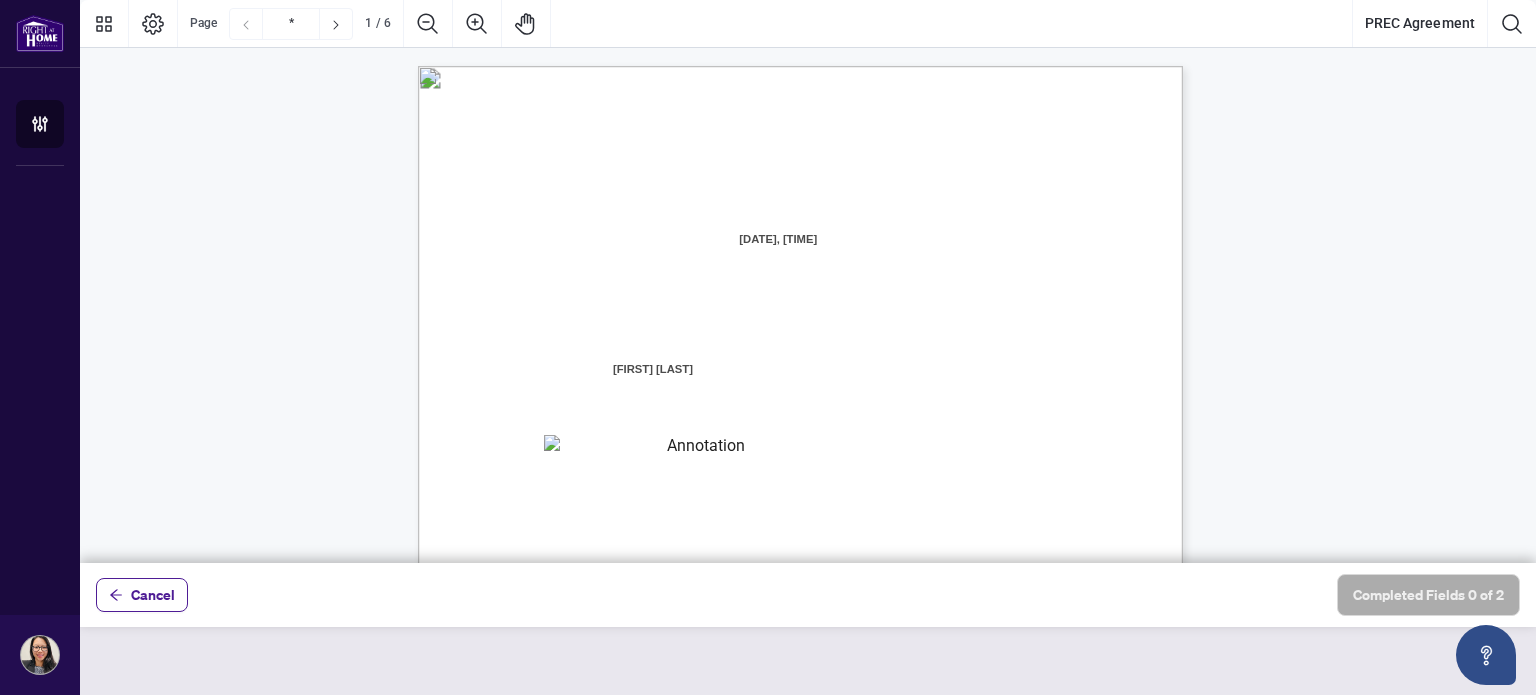 scroll, scrollTop: 32, scrollLeft: 0, axis: vertical 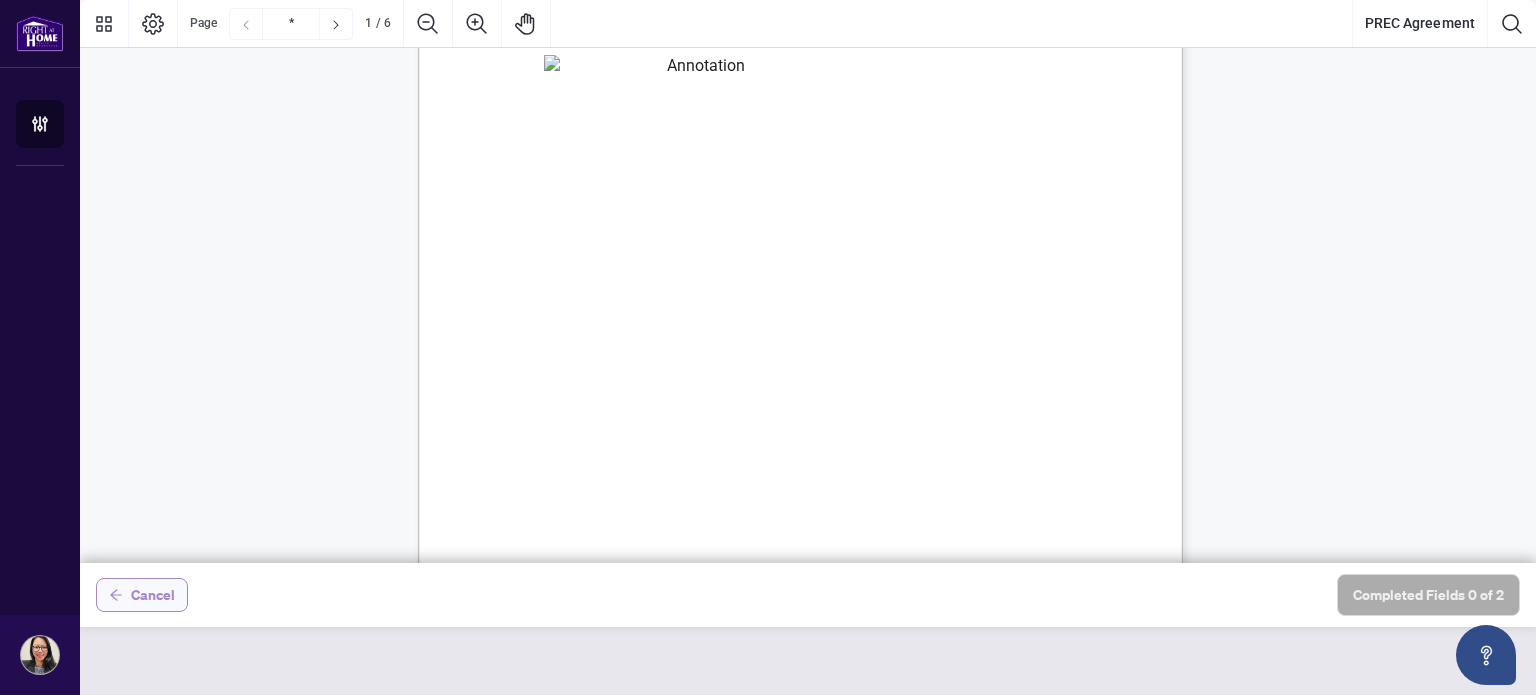 click on "Cancel" at bounding box center [142, 595] 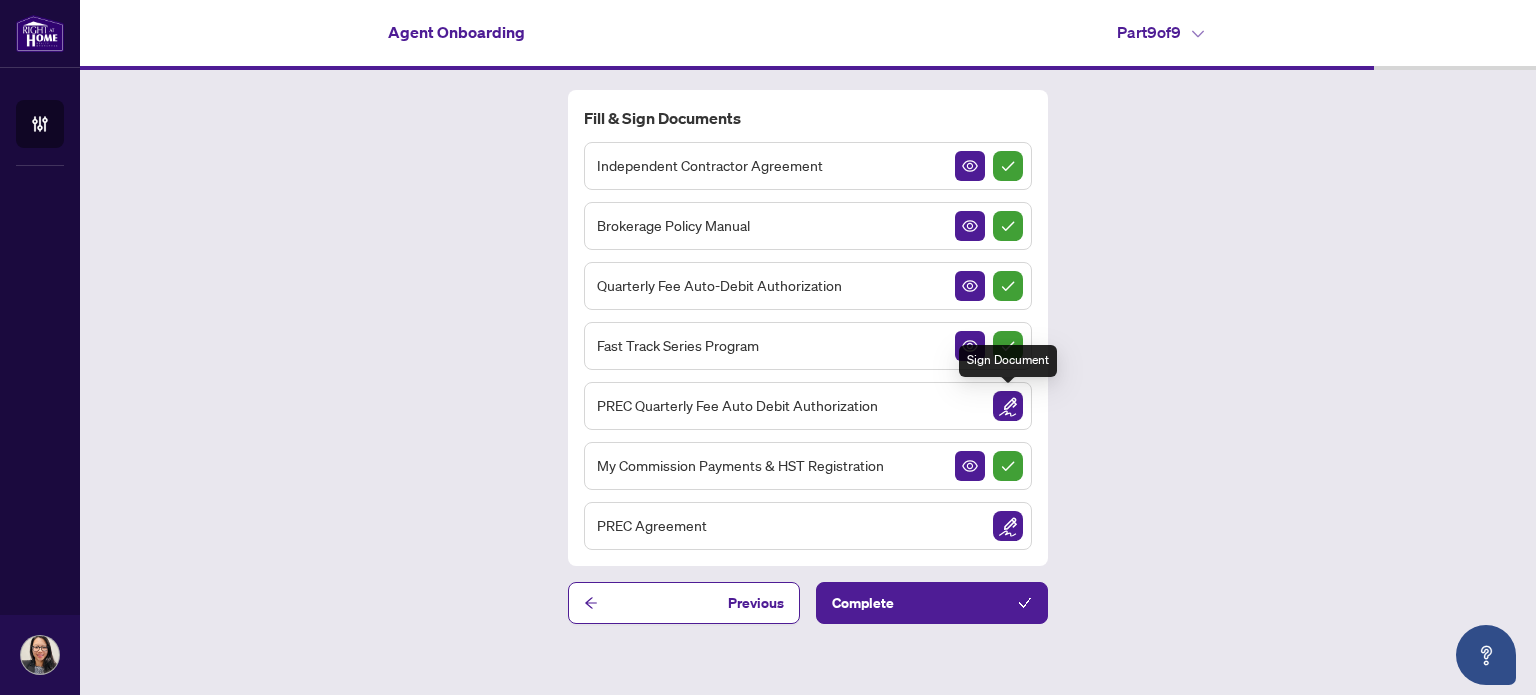 click at bounding box center (1008, 406) 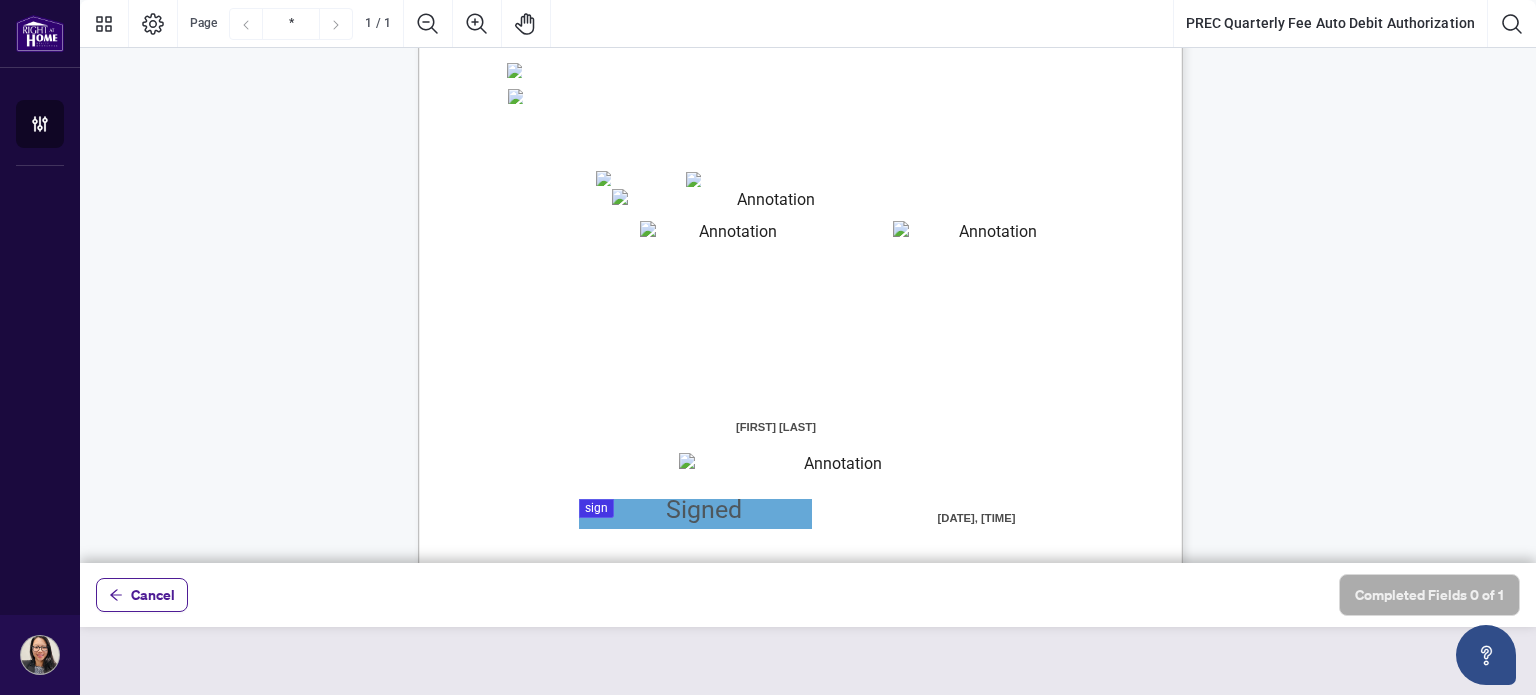 scroll, scrollTop: 515, scrollLeft: 0, axis: vertical 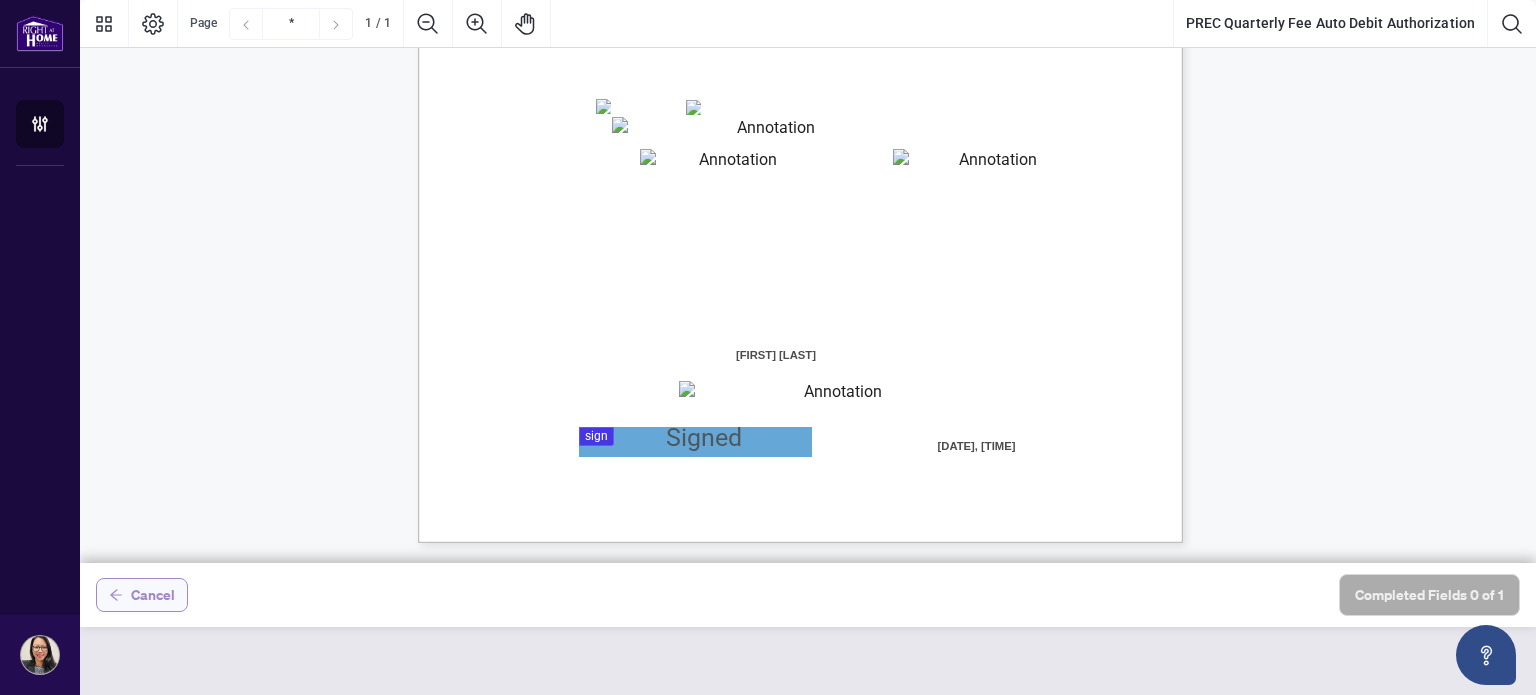 click on "Cancel" at bounding box center [142, 595] 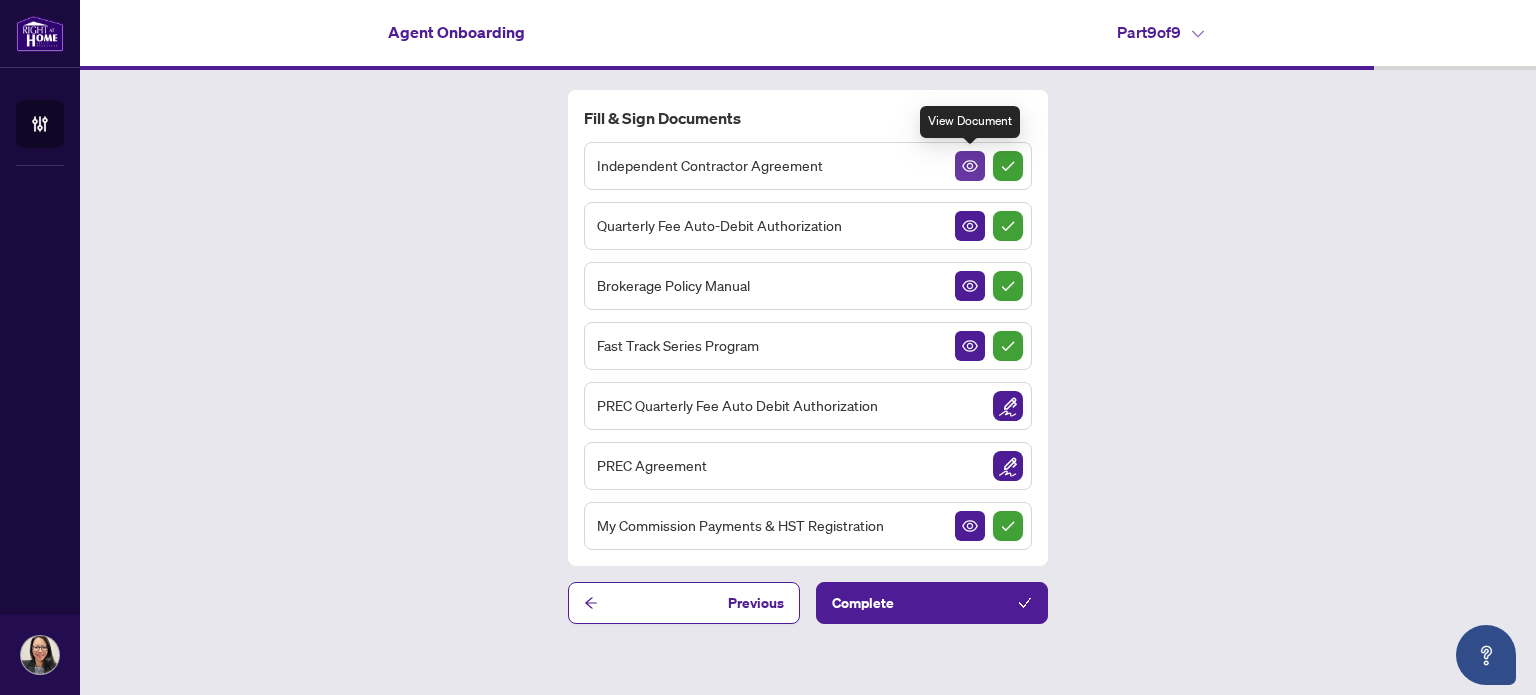 click 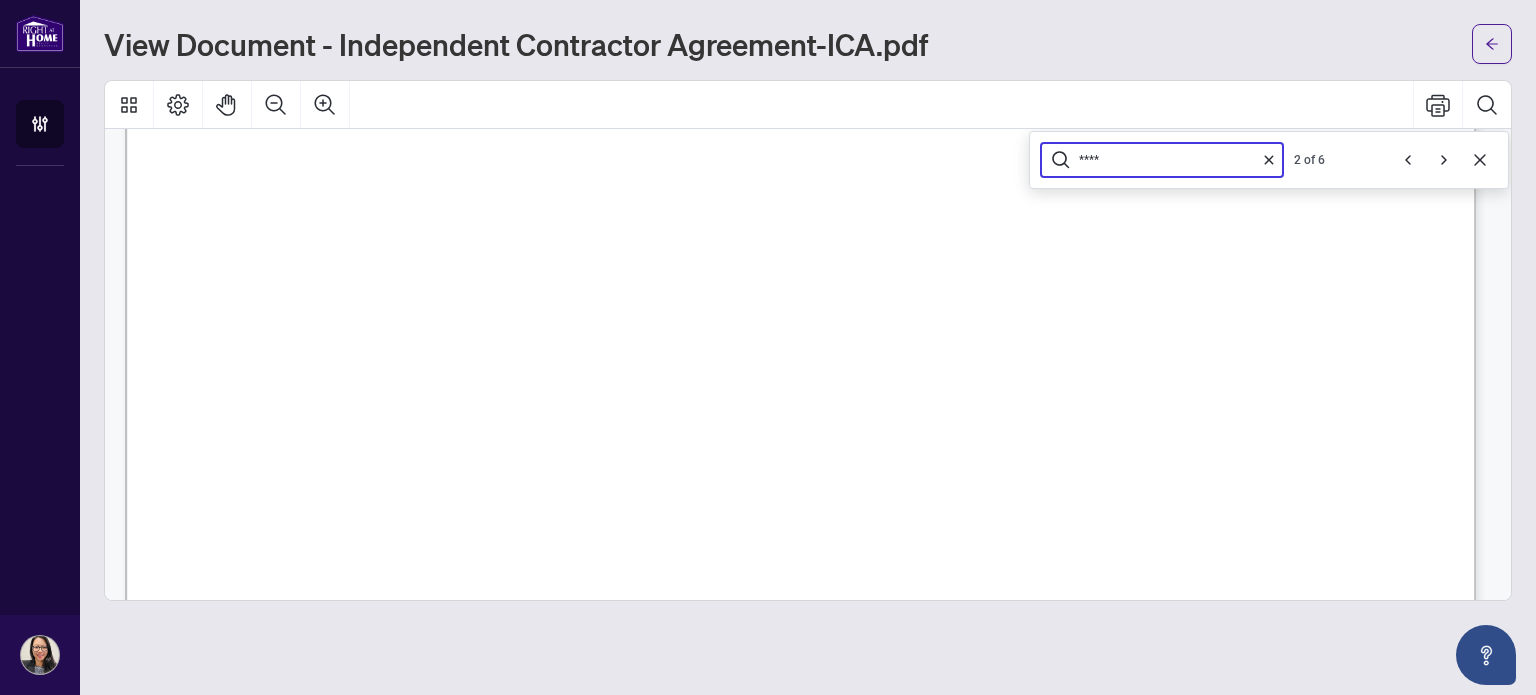 scroll, scrollTop: 6160, scrollLeft: 0, axis: vertical 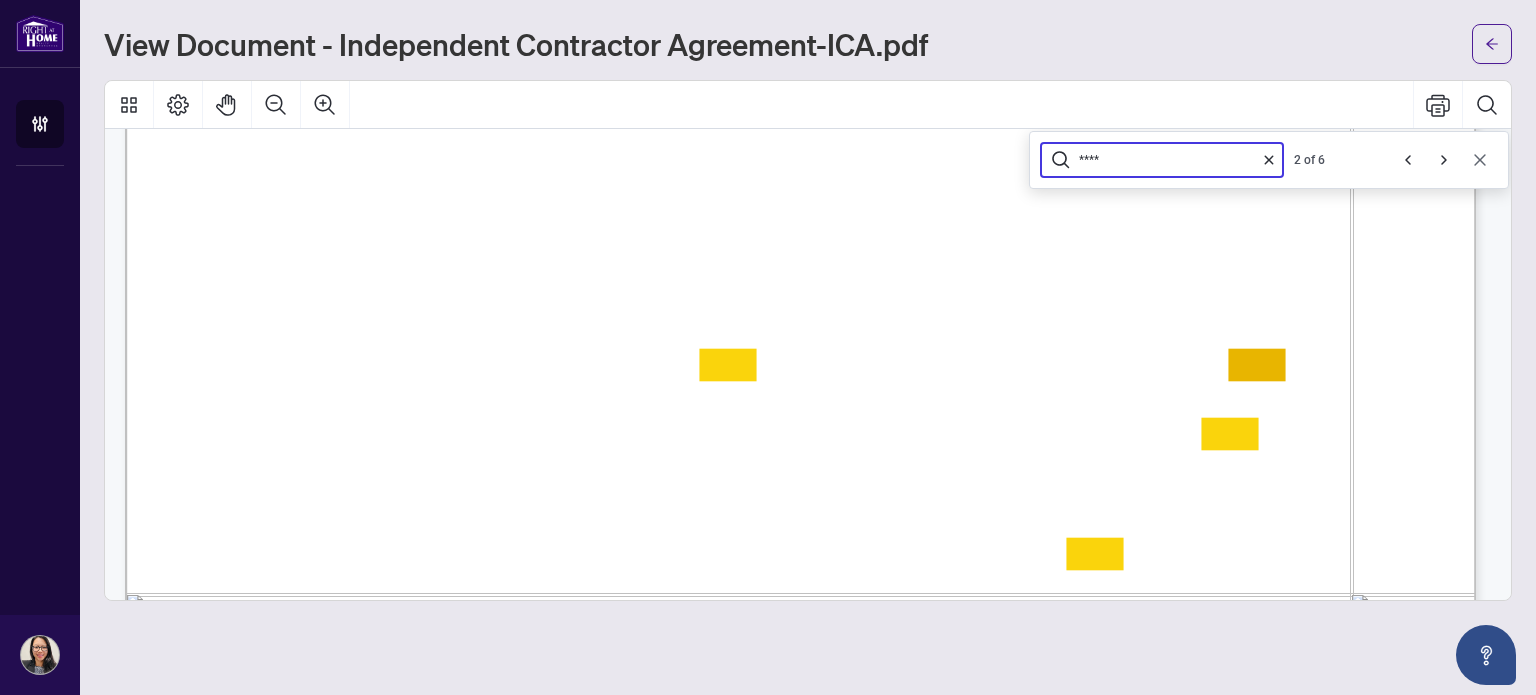 type on "****" 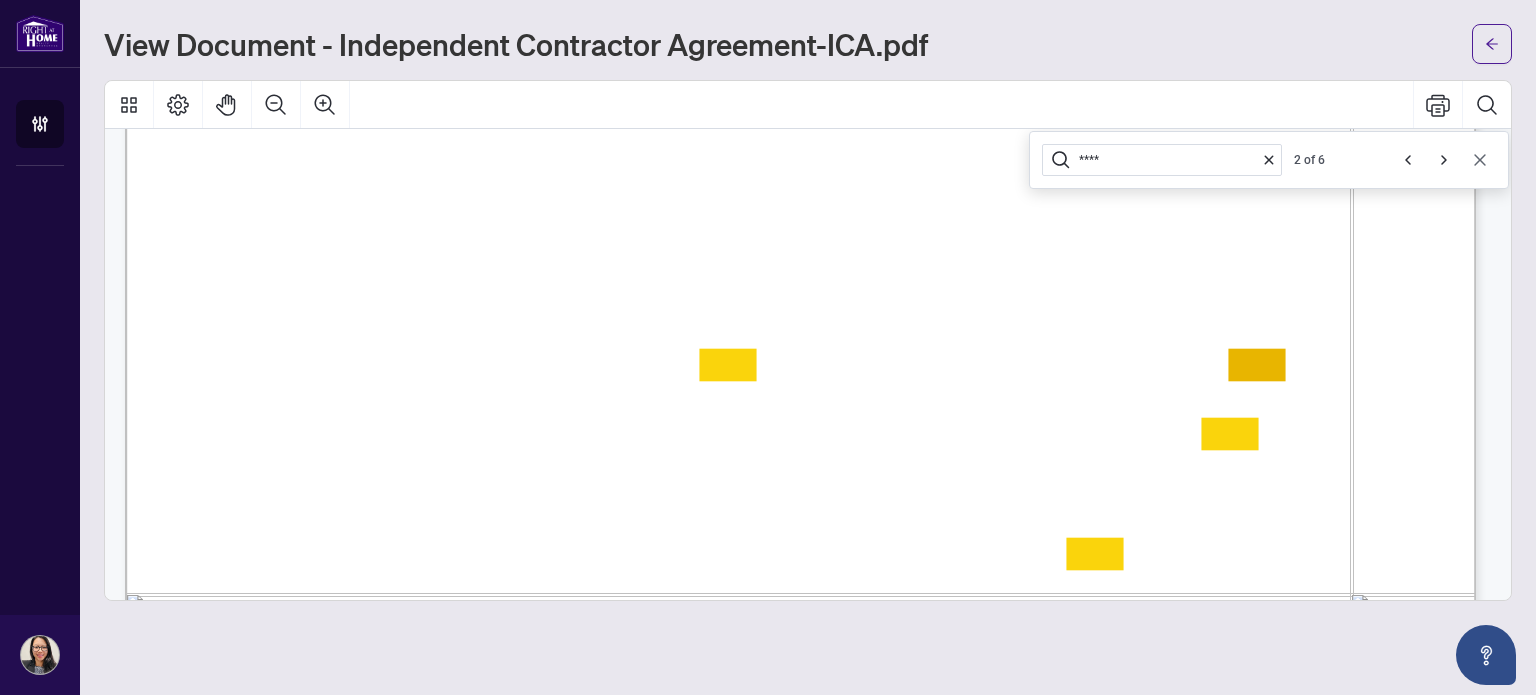 click 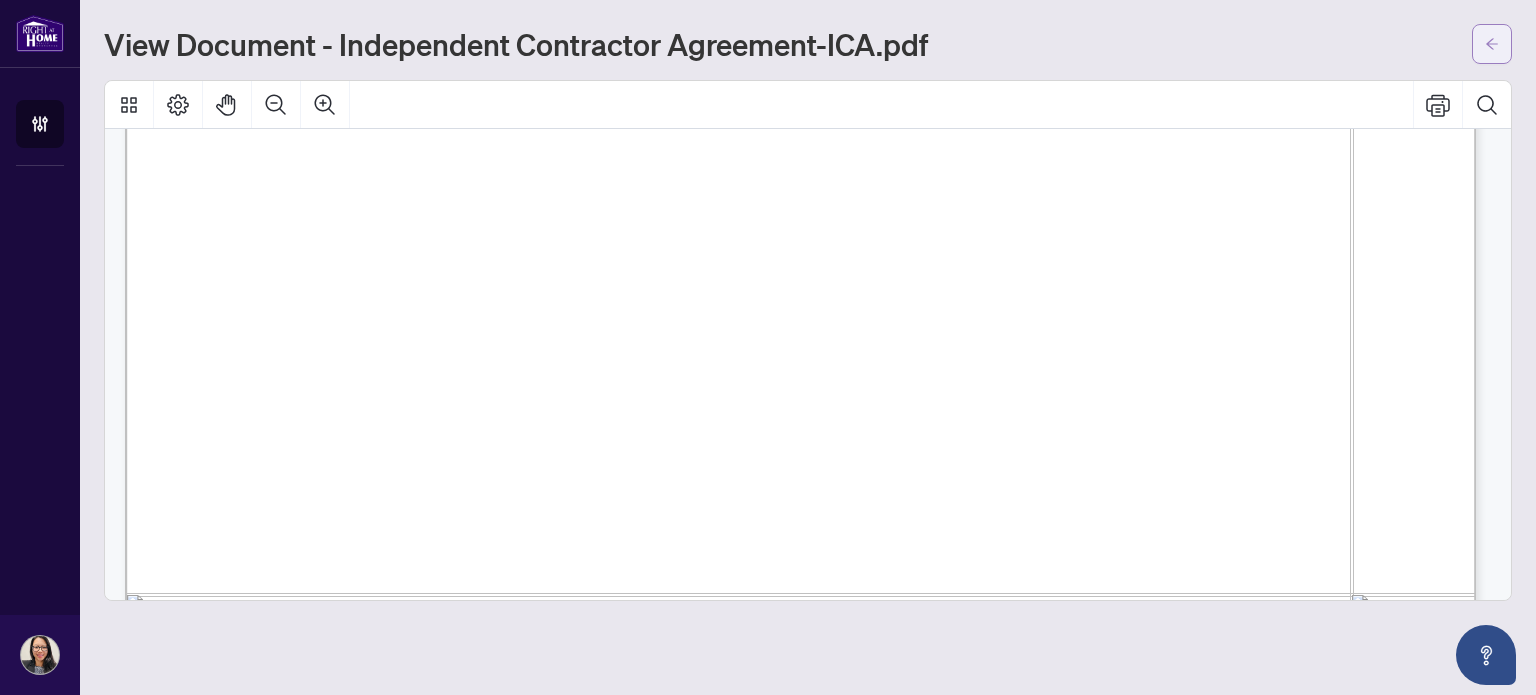 click 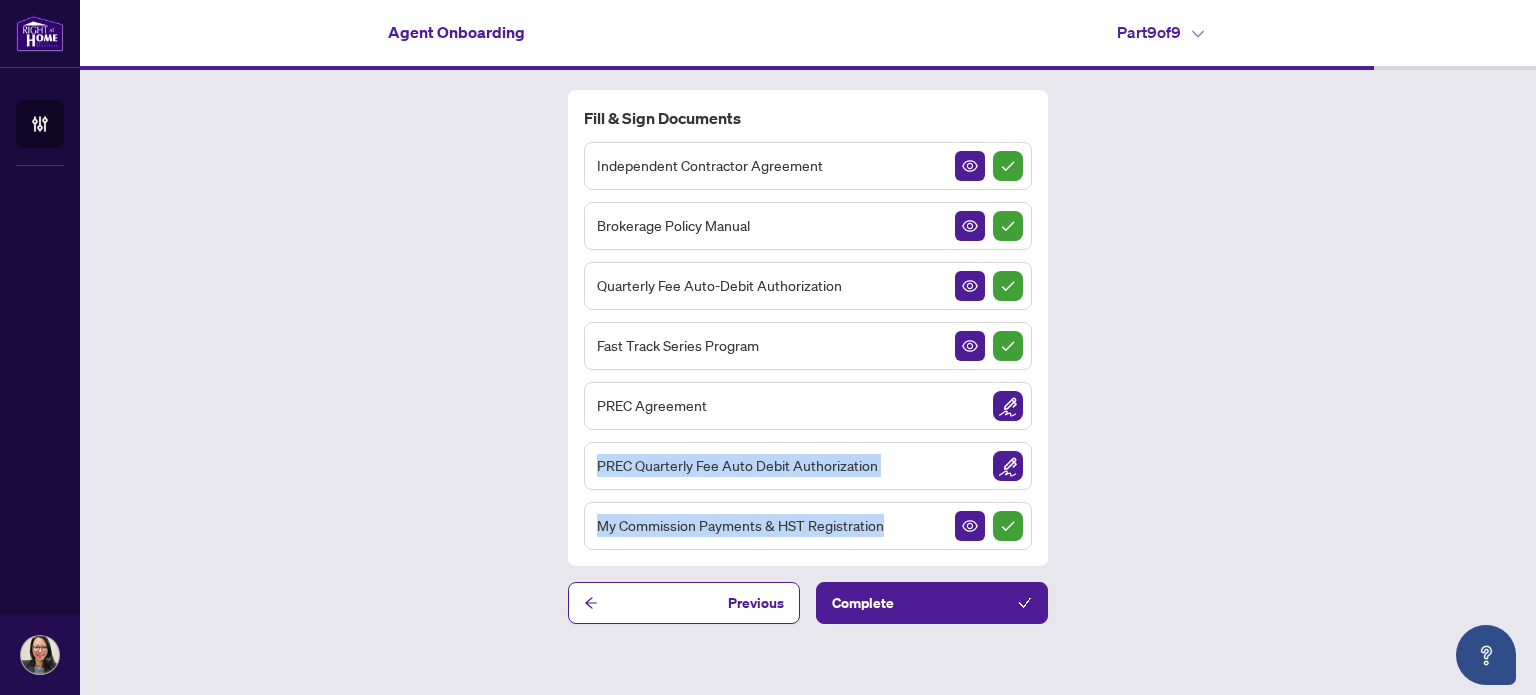 drag, startPoint x: 869, startPoint y: 383, endPoint x: 914, endPoint y: 496, distance: 121.630585 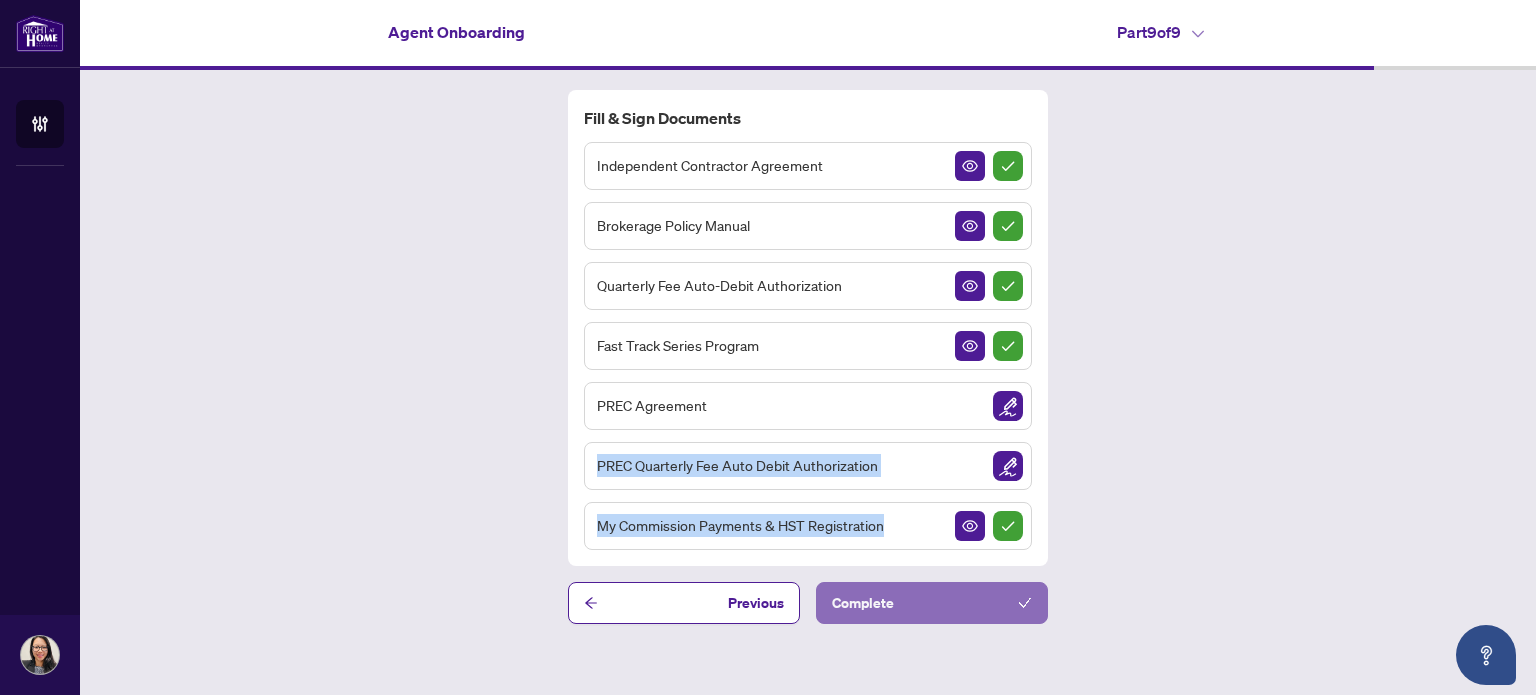 click on "Complete" at bounding box center [932, 603] 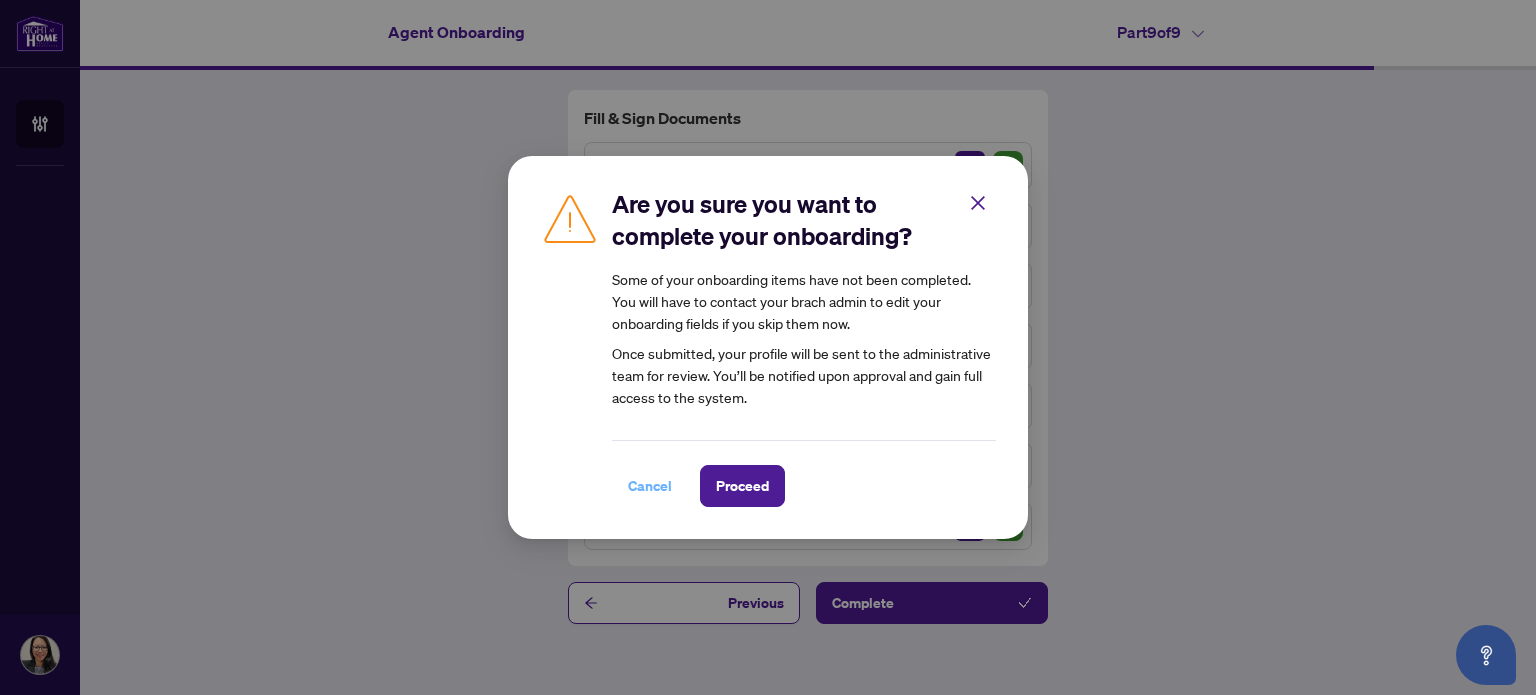 click on "Cancel" at bounding box center [650, 486] 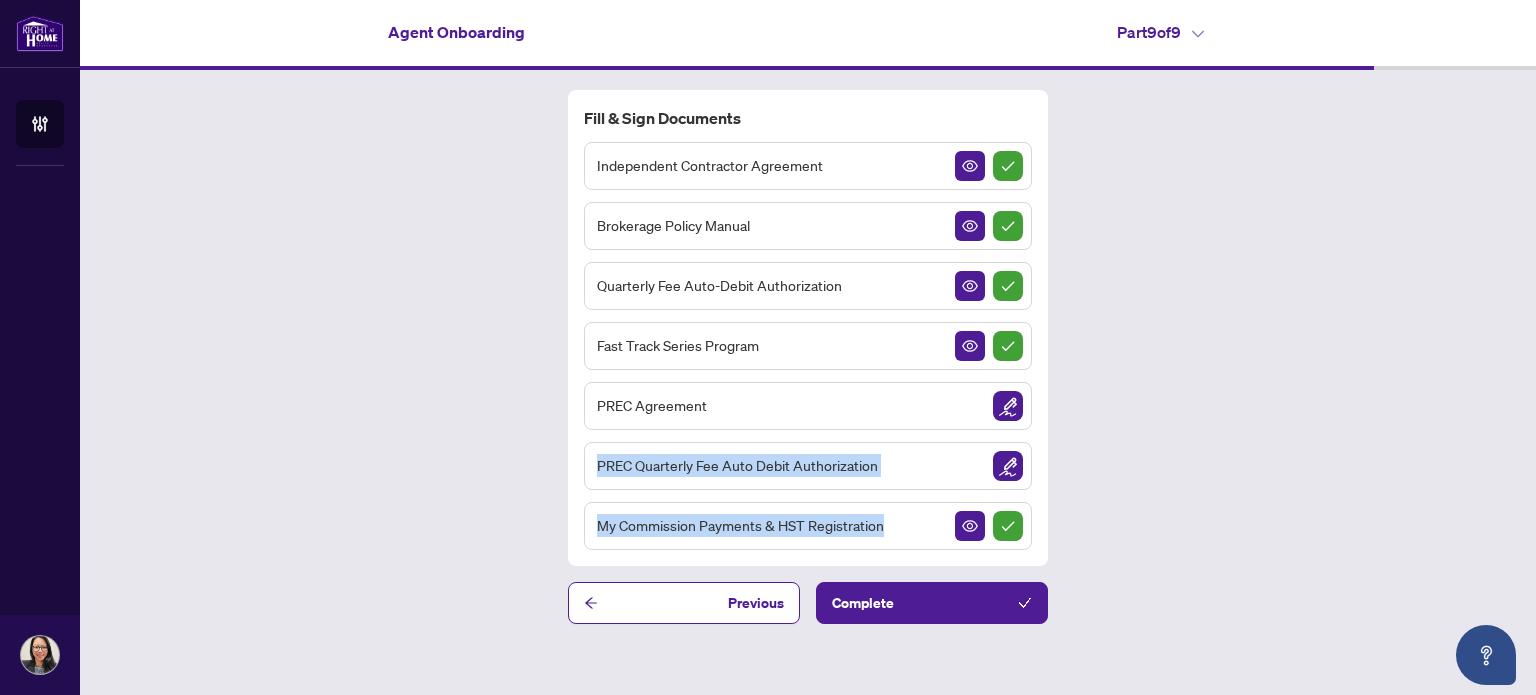 click on "PREC Quarterly Fee Auto Debit Authorization" at bounding box center [808, 466] 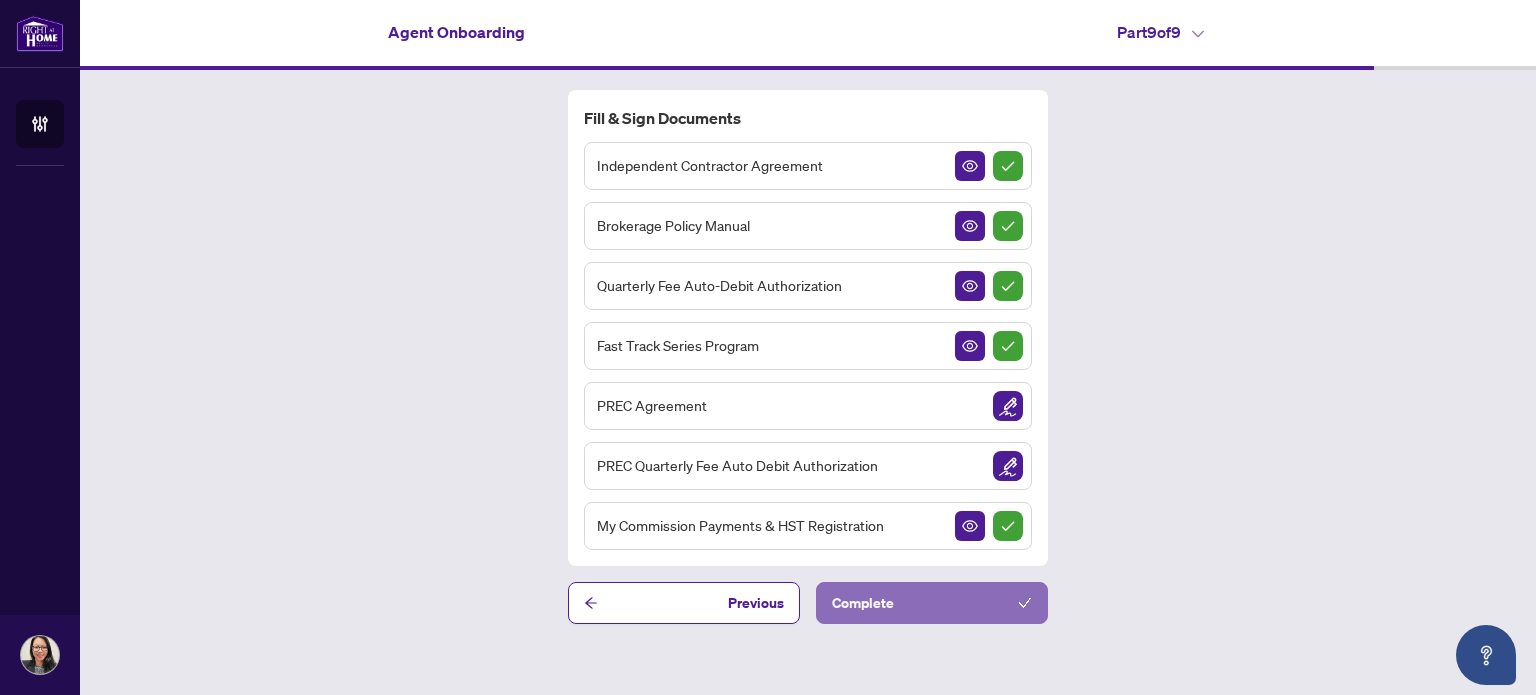 click on "Complete" at bounding box center (932, 603) 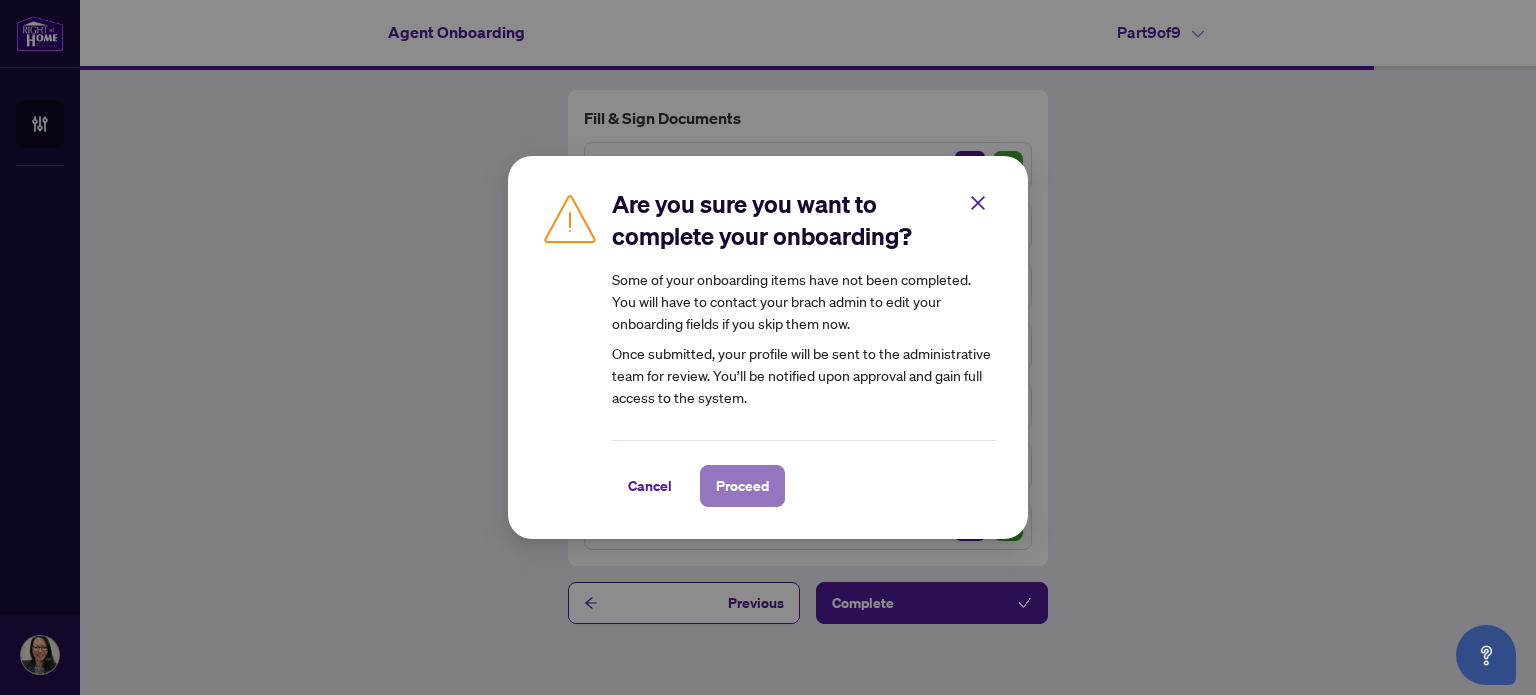 click on "Proceed" at bounding box center (742, 486) 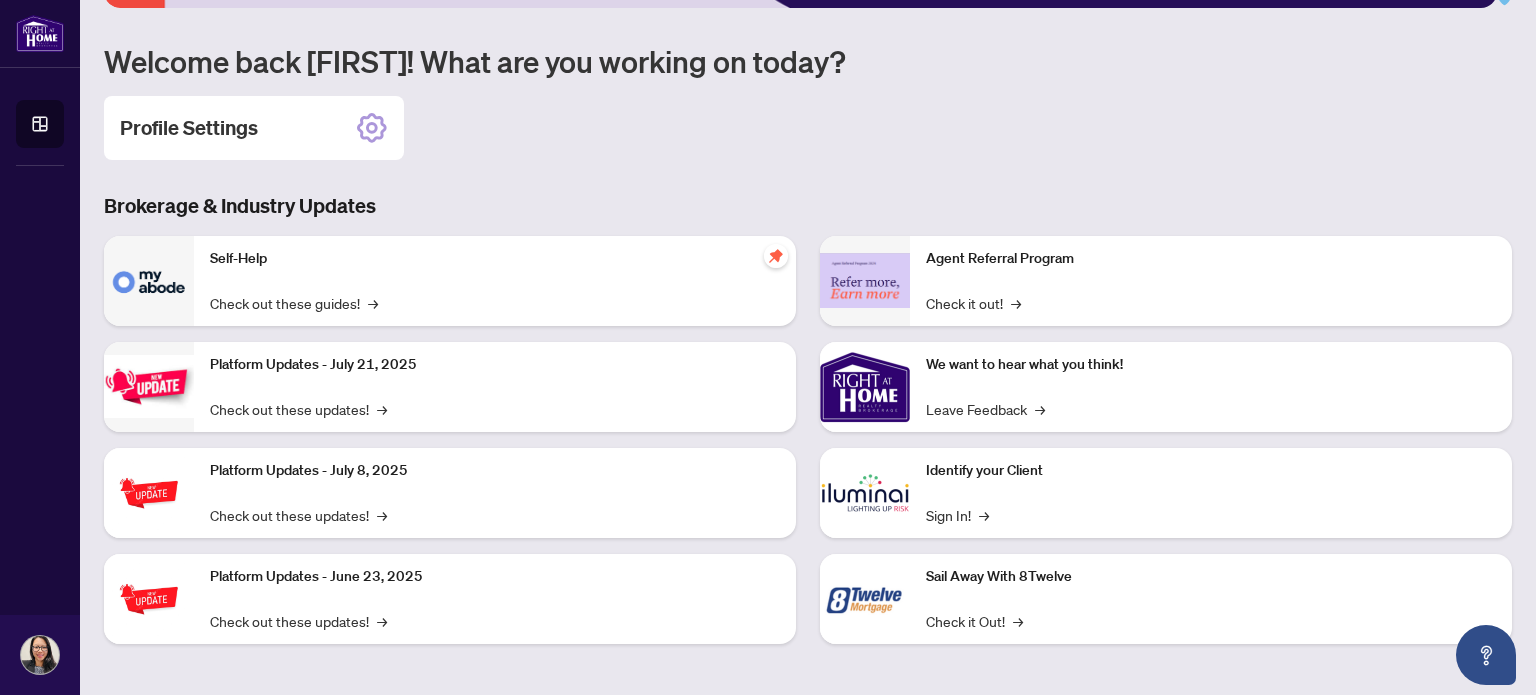 scroll, scrollTop: 0, scrollLeft: 0, axis: both 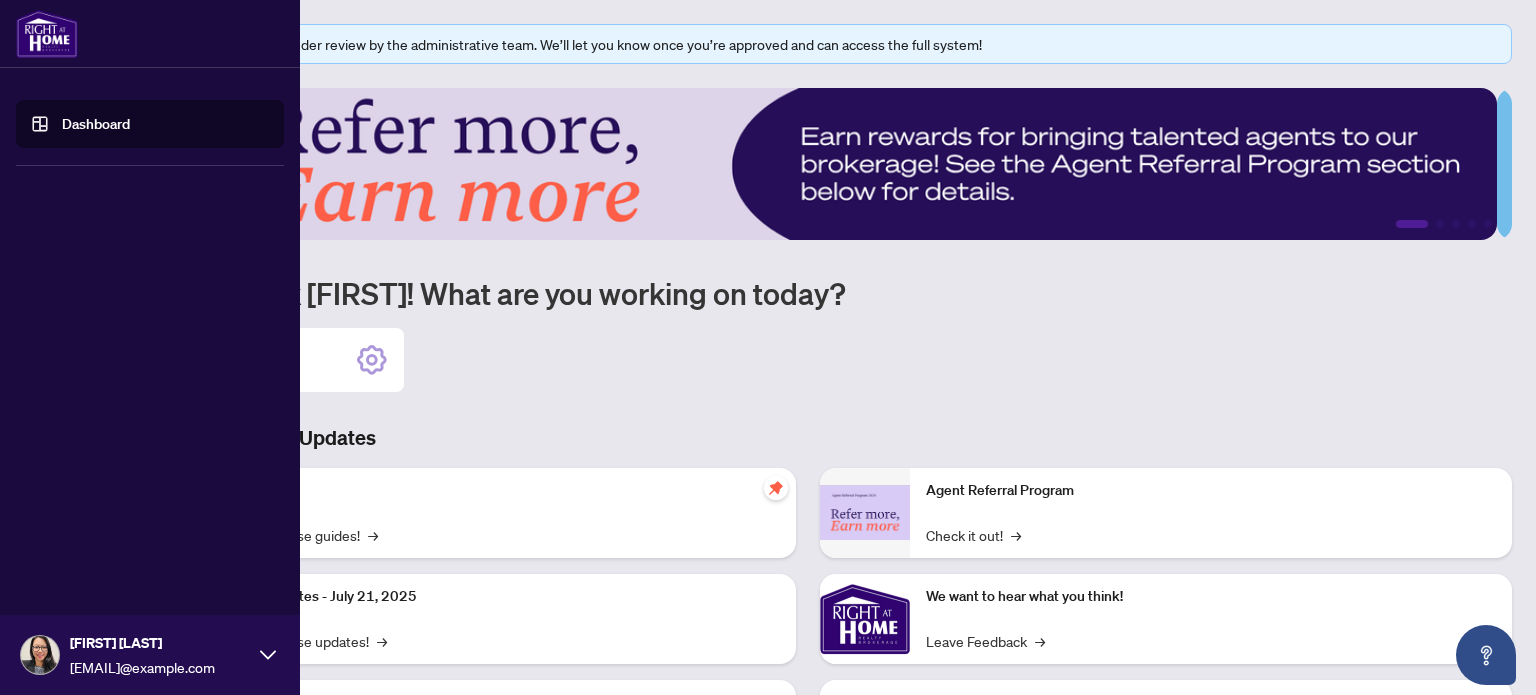 click on "Dashboard" at bounding box center (96, 124) 